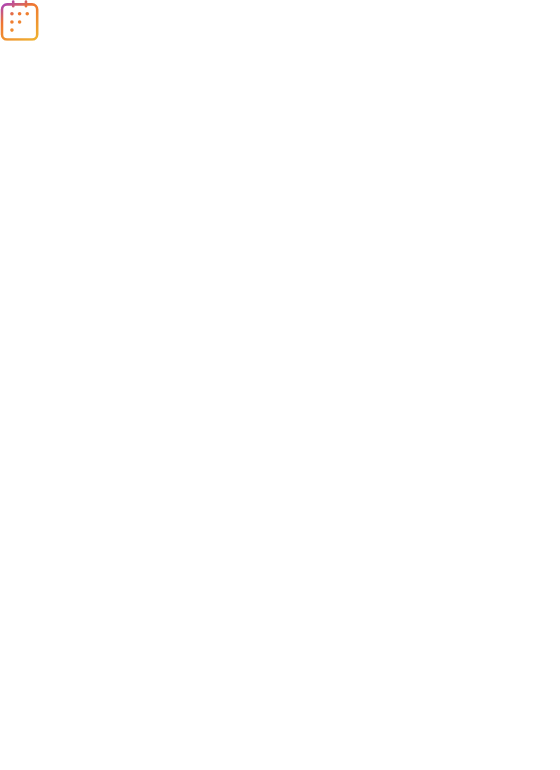 scroll, scrollTop: 0, scrollLeft: 0, axis: both 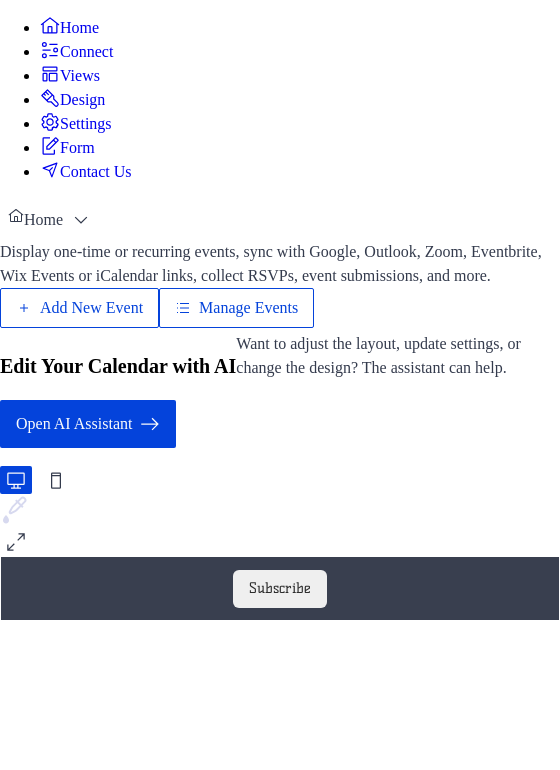 click on "Manage Events" at bounding box center [248, 308] 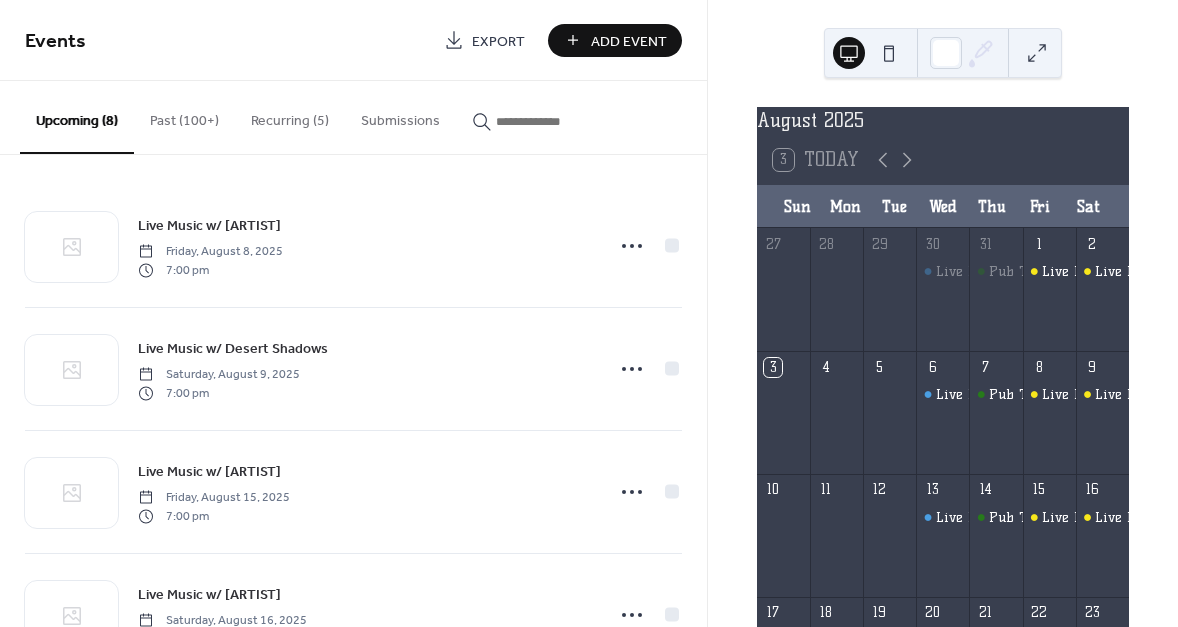 scroll, scrollTop: 0, scrollLeft: 0, axis: both 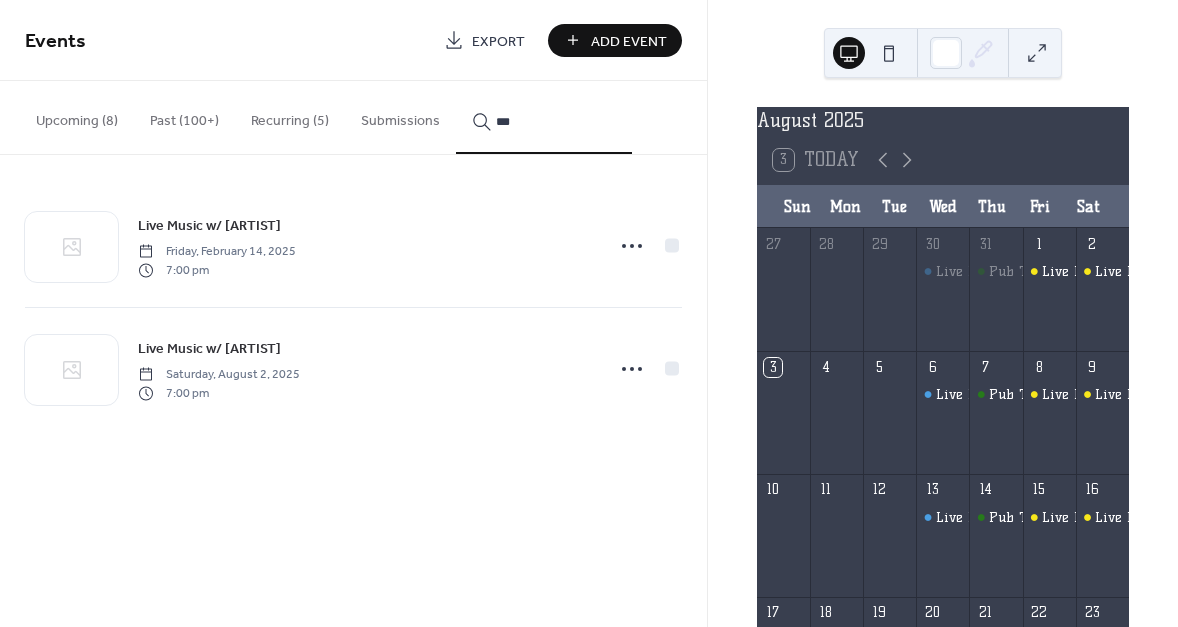 type on "***" 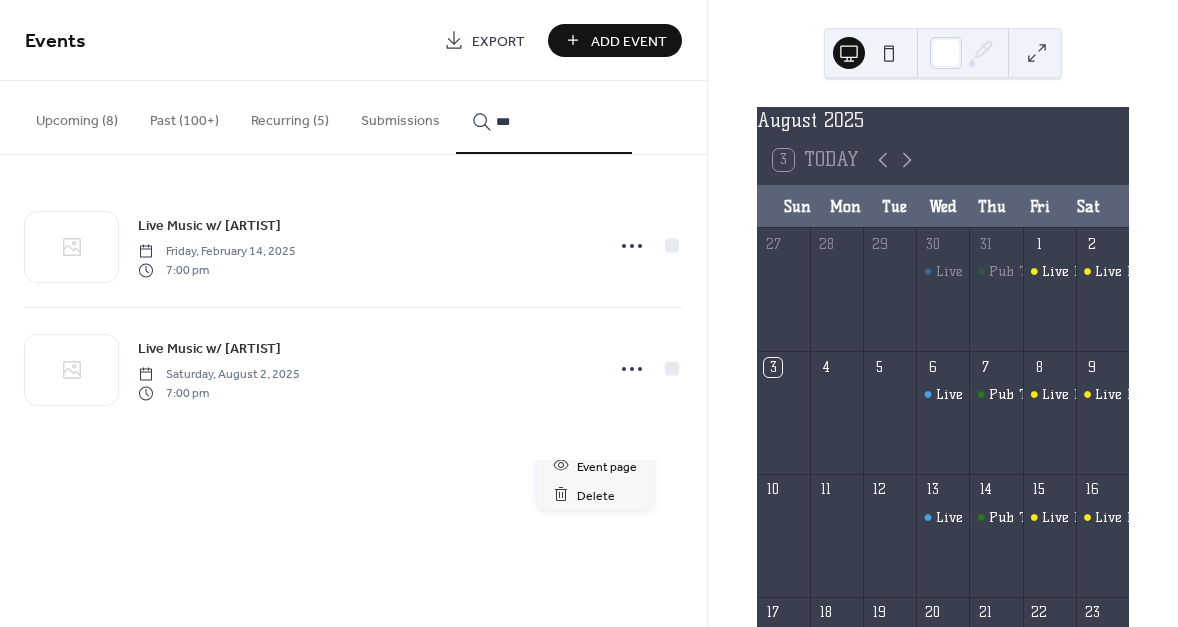 click 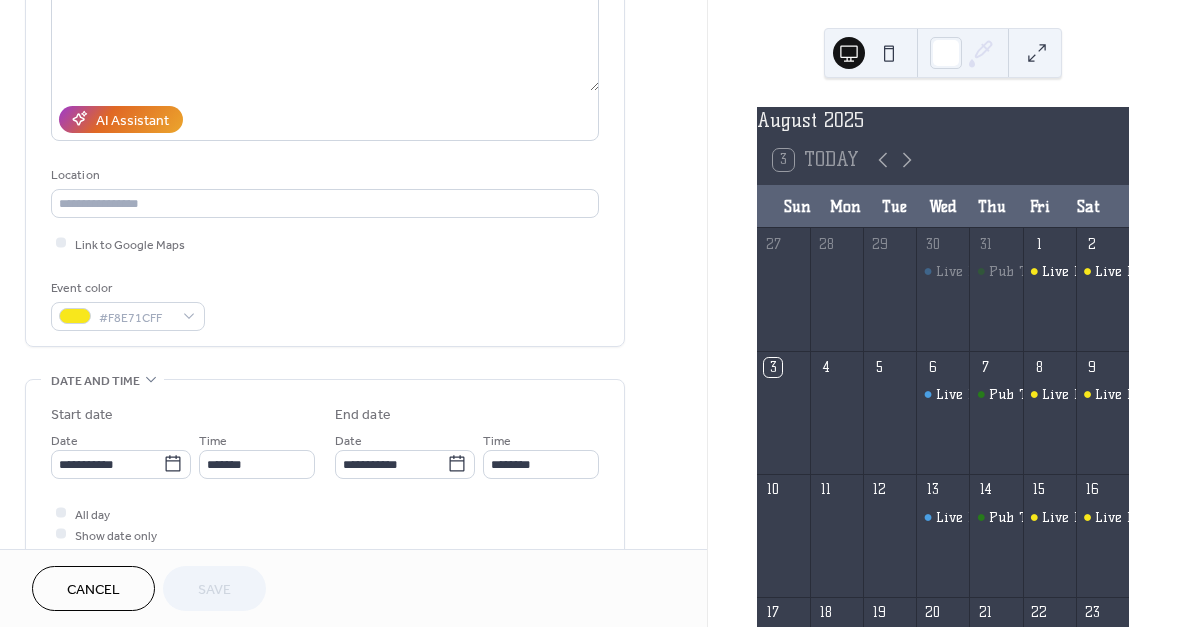 scroll, scrollTop: 363, scrollLeft: 0, axis: vertical 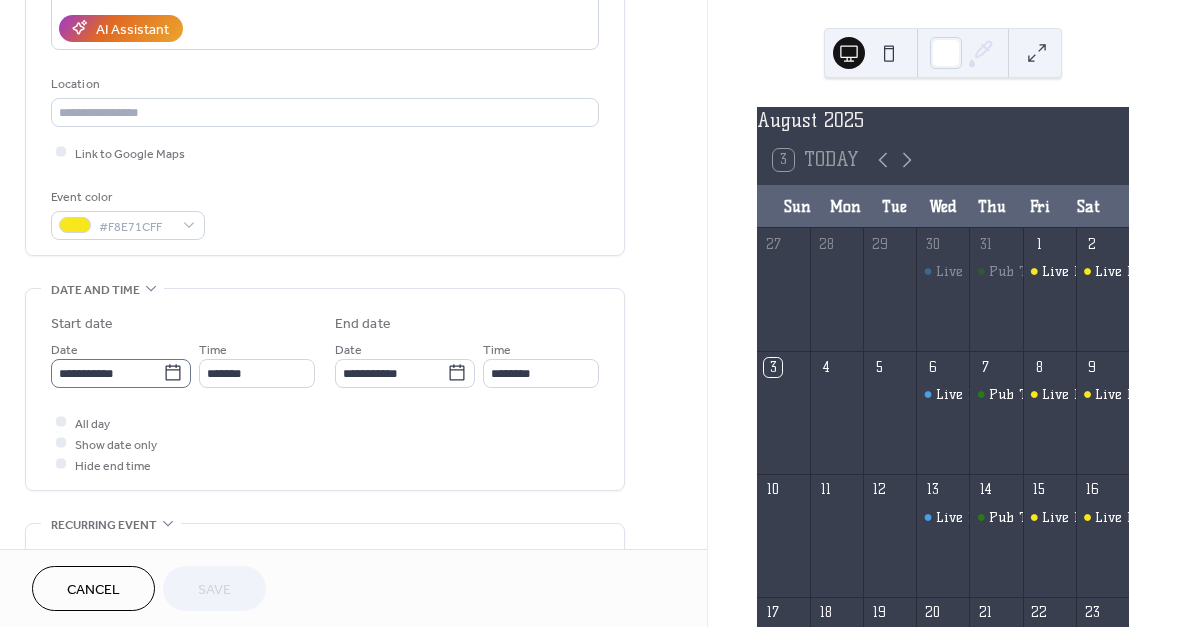 click 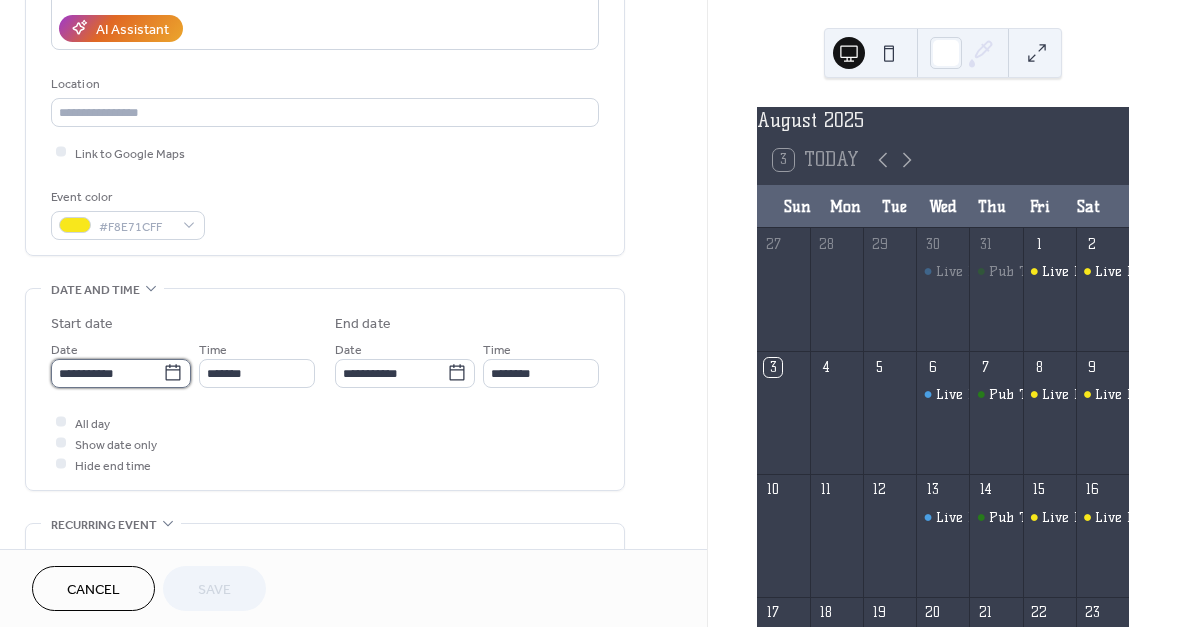 click on "**********" at bounding box center (107, 373) 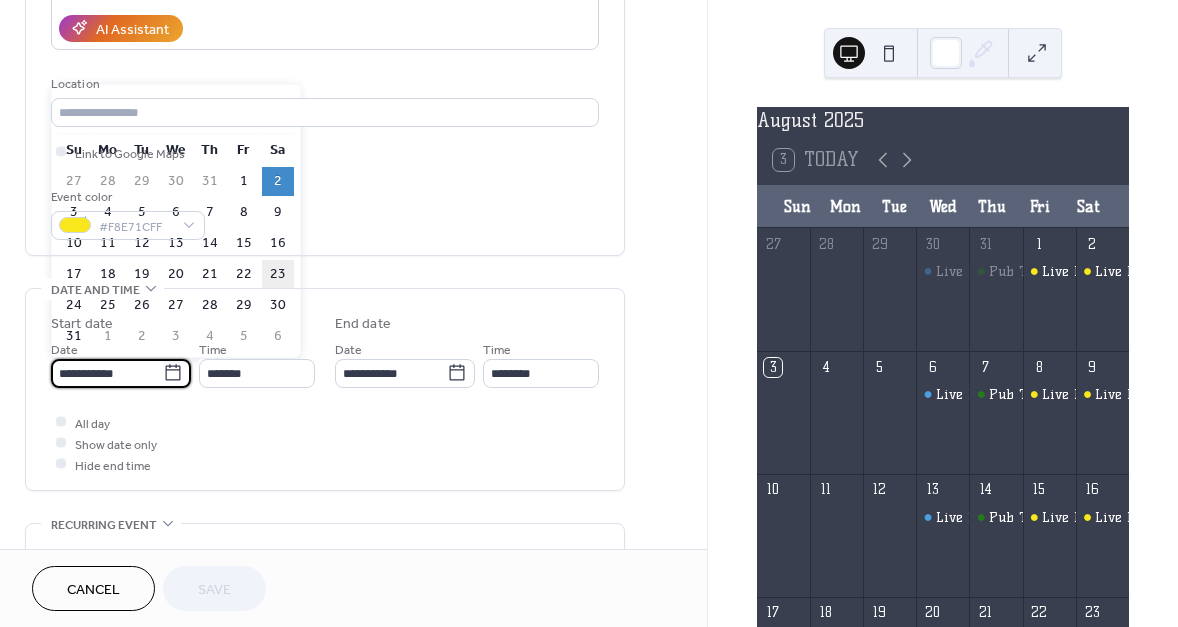 click on "23" at bounding box center [278, 274] 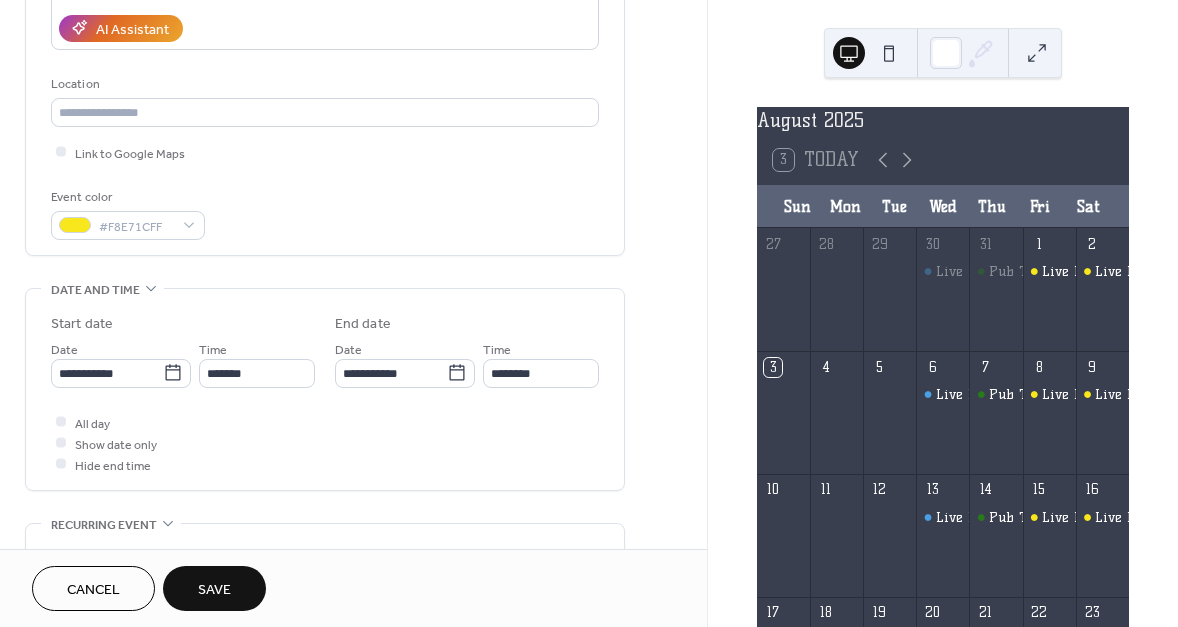 click on "Save" at bounding box center (214, 588) 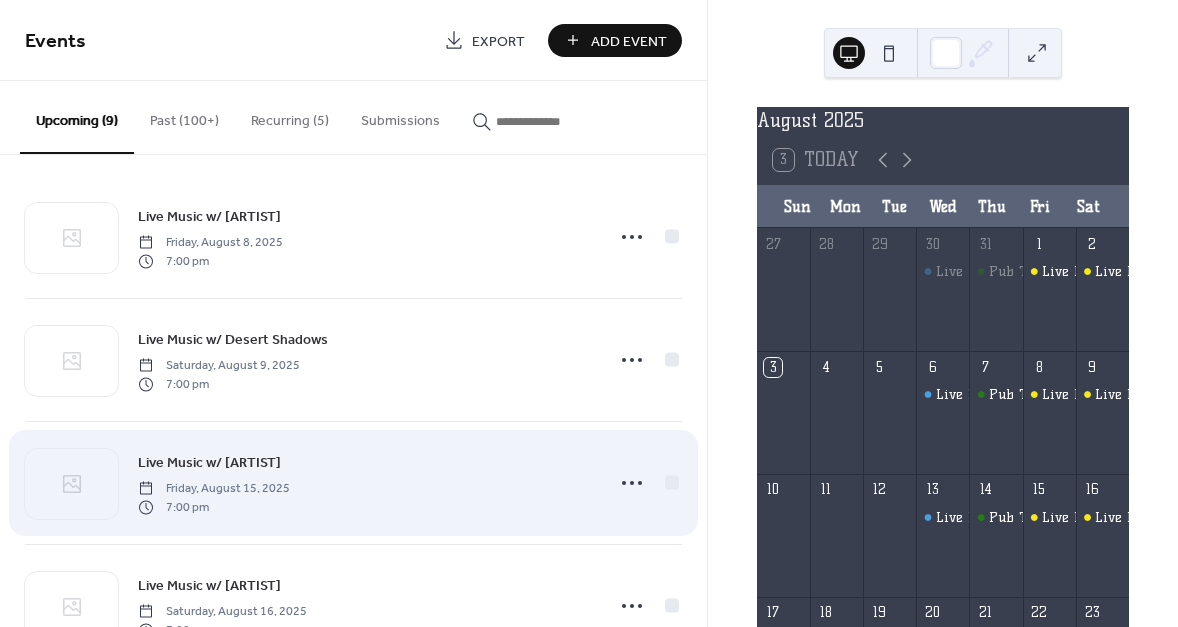 scroll, scrollTop: 0, scrollLeft: 0, axis: both 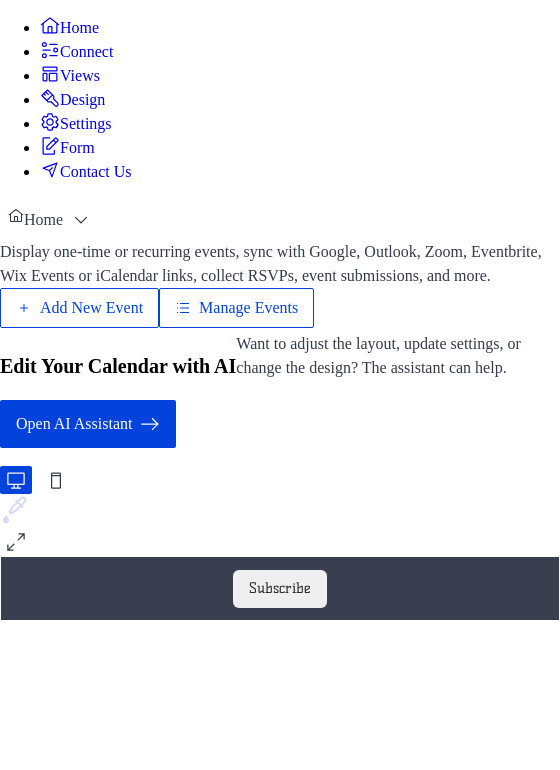 click on "Manage Events" at bounding box center [248, 308] 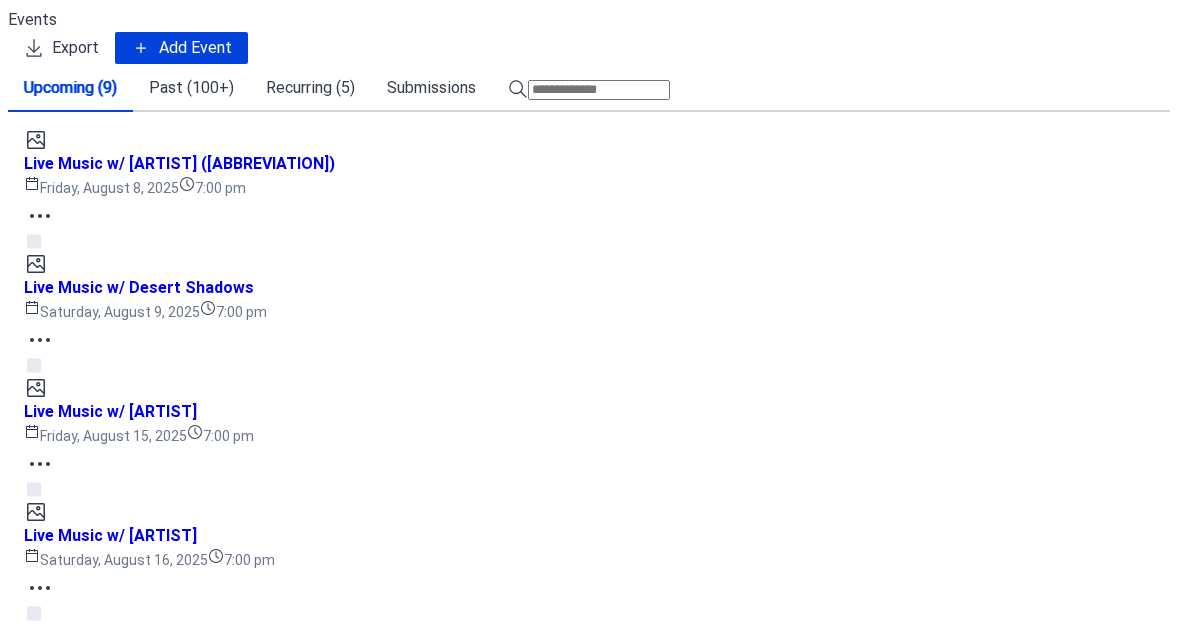 scroll, scrollTop: 0, scrollLeft: 0, axis: both 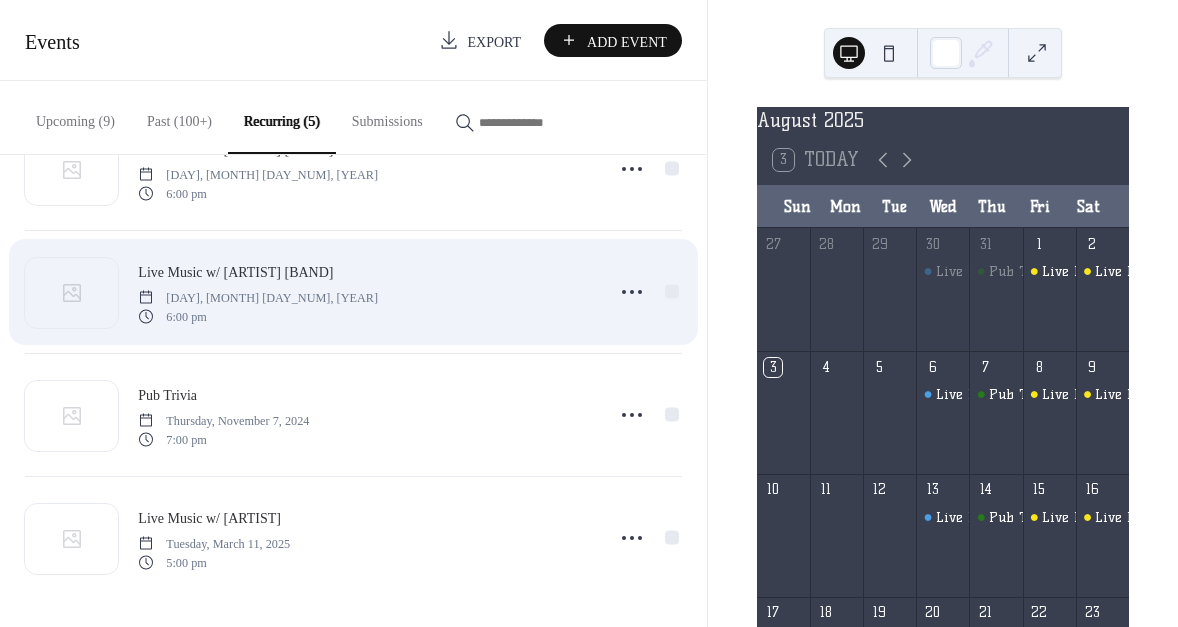 click on "Live Music w/ Rick Berthod Band Wednesday, November 6, 2024 6:00 pm" at bounding box center (364, 292) 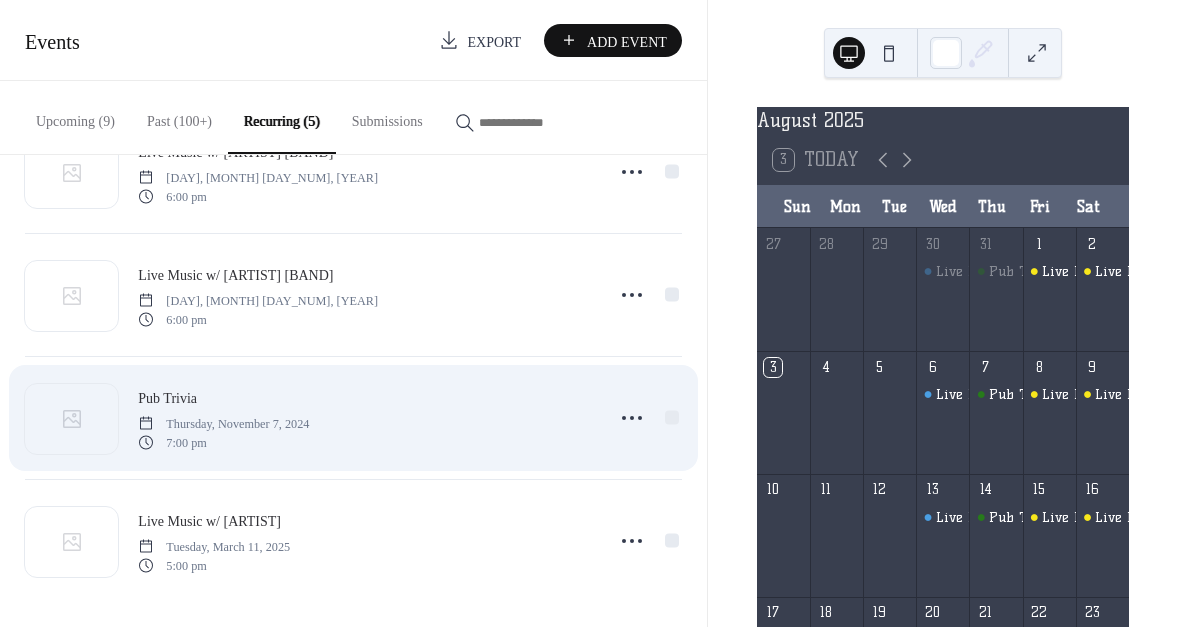 scroll, scrollTop: 200, scrollLeft: 0, axis: vertical 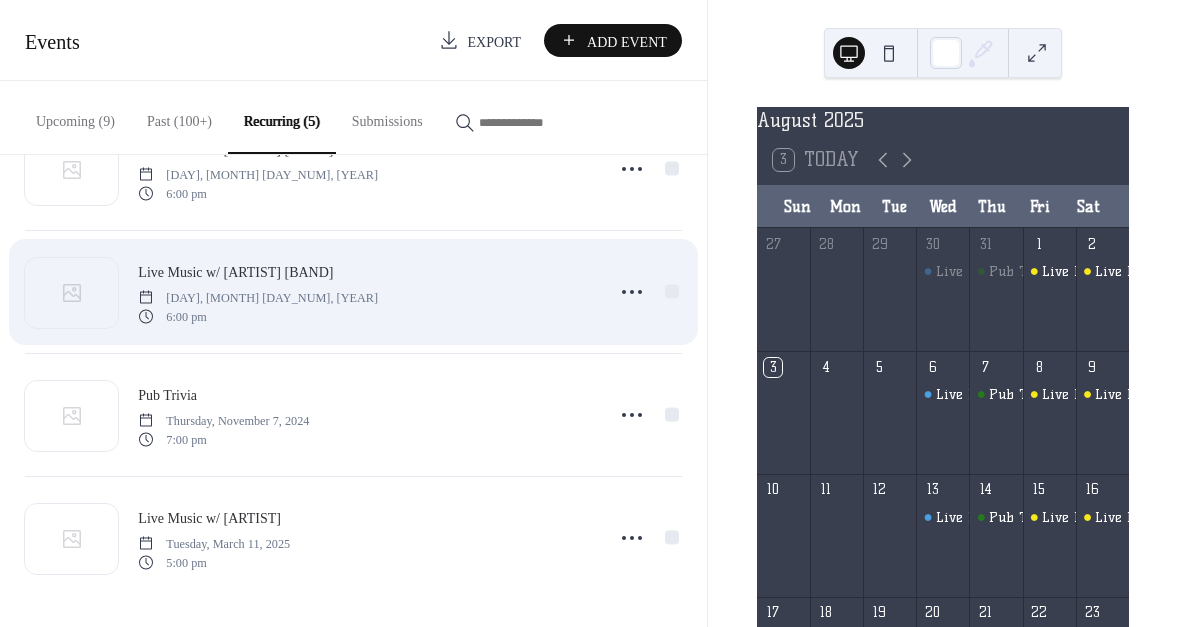 click on "Live Music w/ Rick Berthod Band Wednesday, November 6, 2024 6:00 pm" at bounding box center [364, 292] 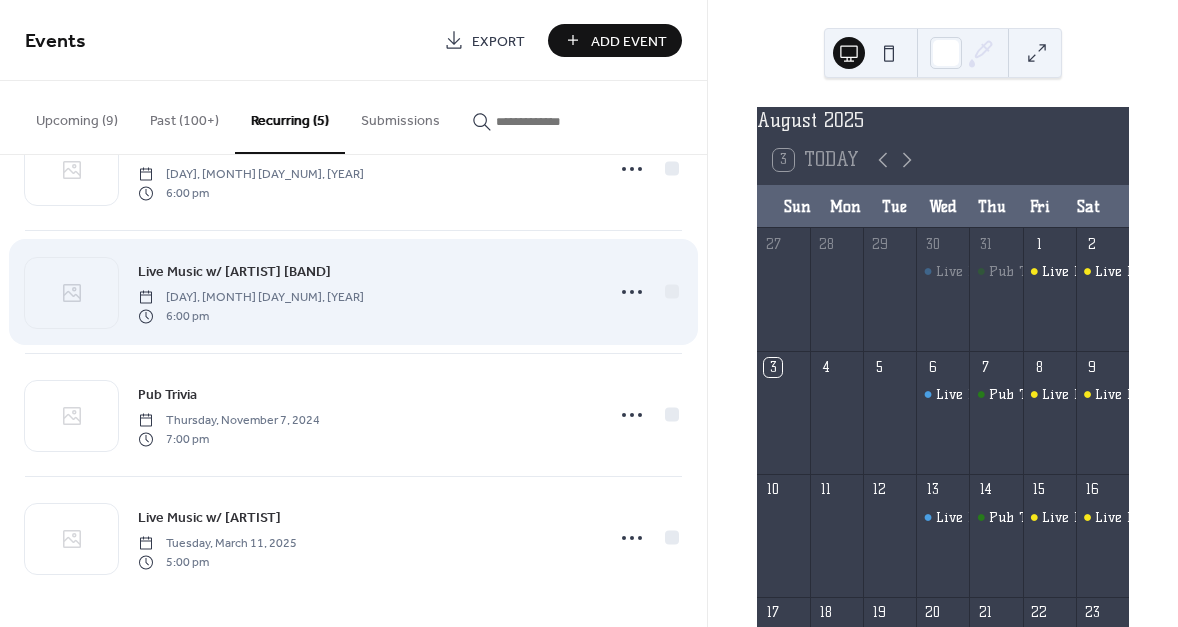 click on "Live Music w/ Rick Berthod Band Wednesday, November 6, 2024 6:00 pm" at bounding box center [364, 292] 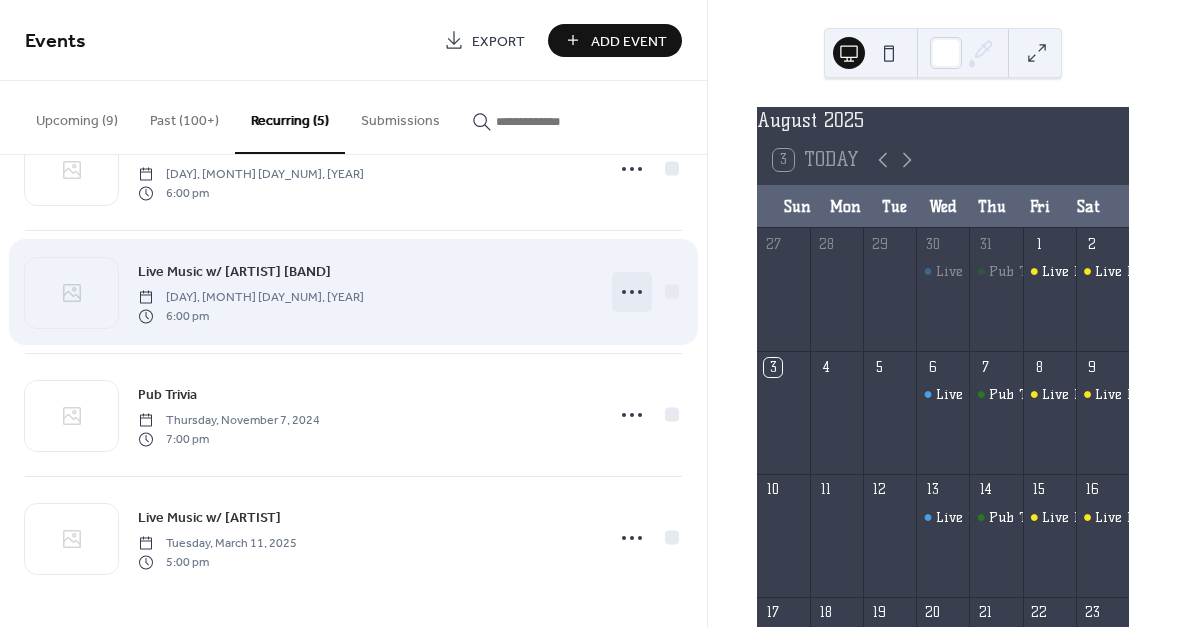 click 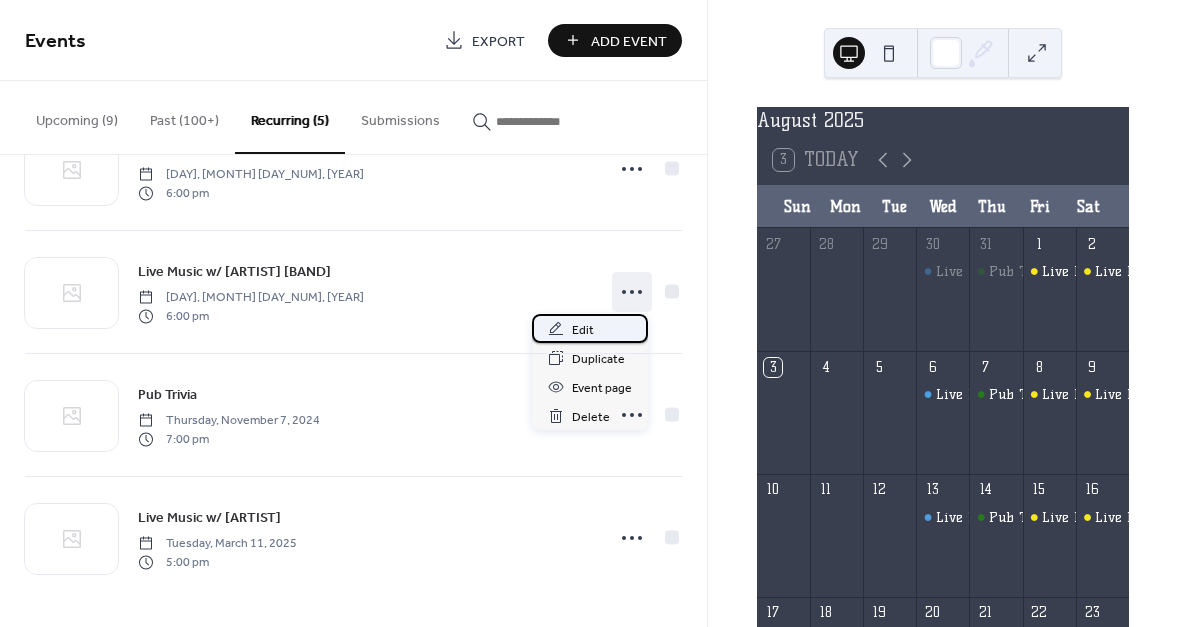 click on "Edit" at bounding box center (590, 328) 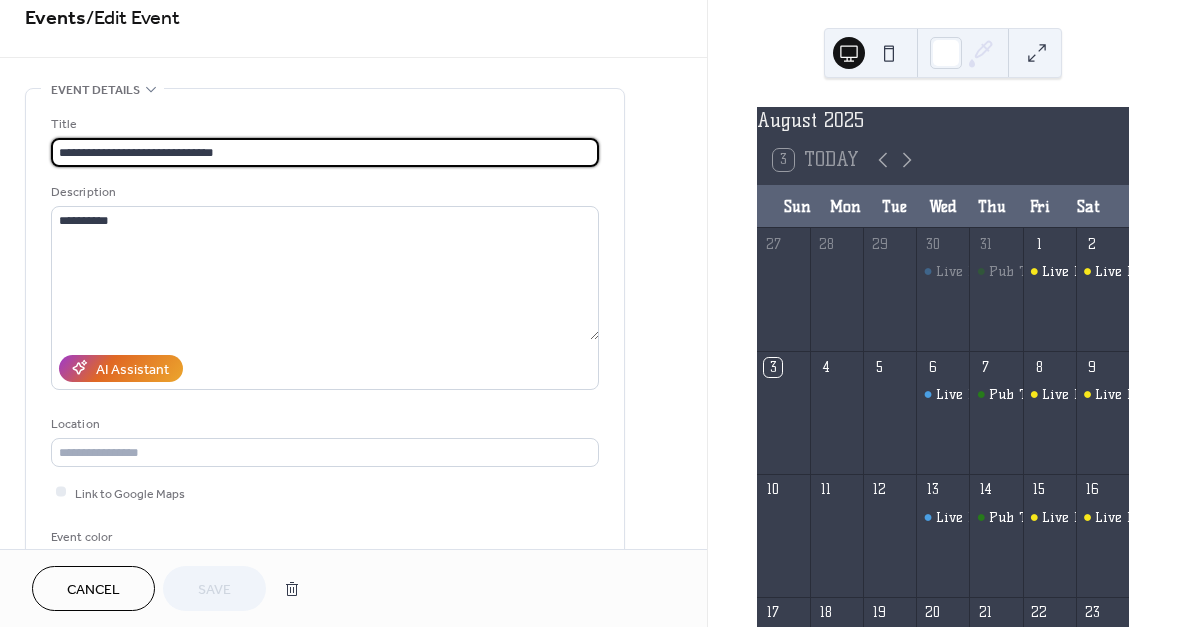 scroll, scrollTop: 272, scrollLeft: 0, axis: vertical 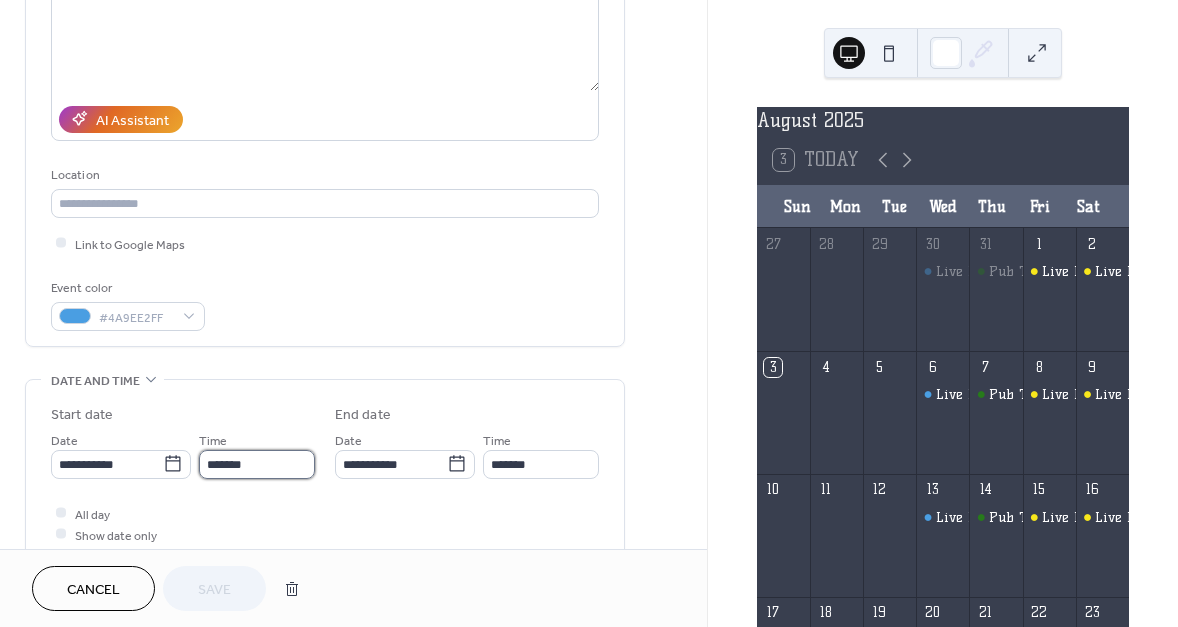 click on "*******" at bounding box center [257, 464] 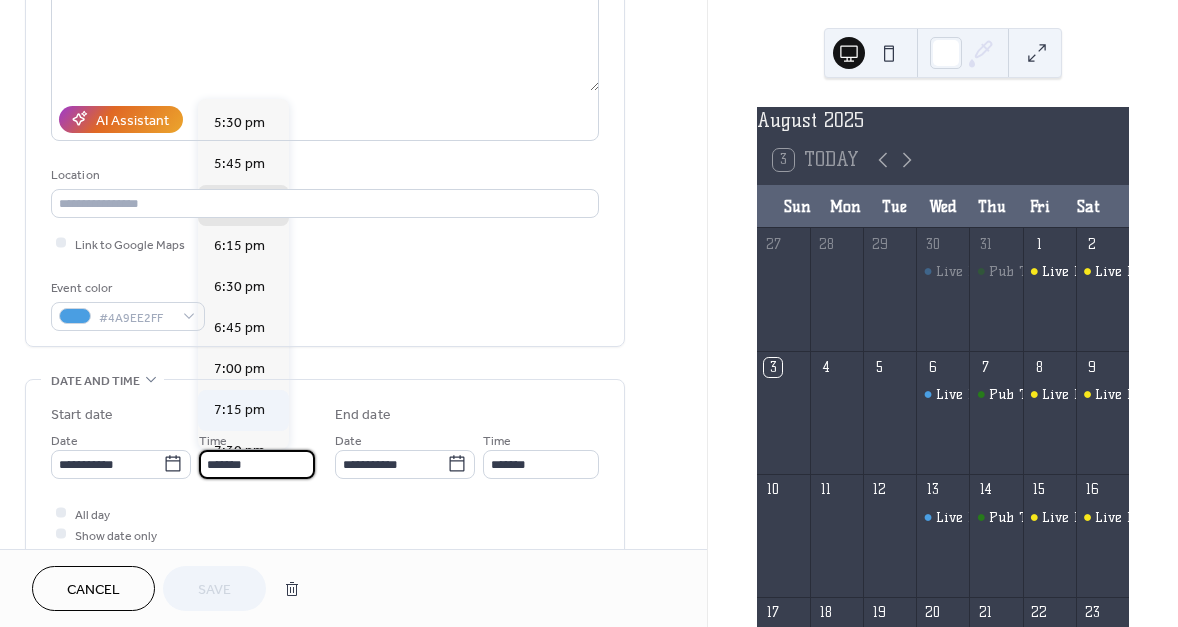 scroll, scrollTop: 2742, scrollLeft: 0, axis: vertical 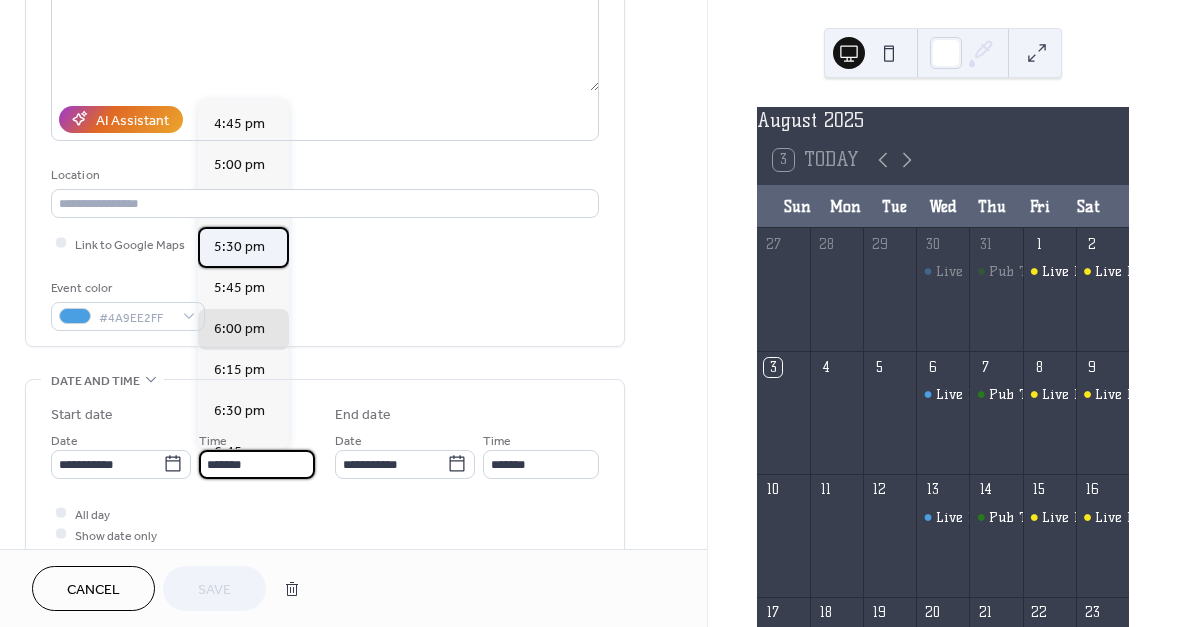 click on "5:30 pm" at bounding box center [239, 246] 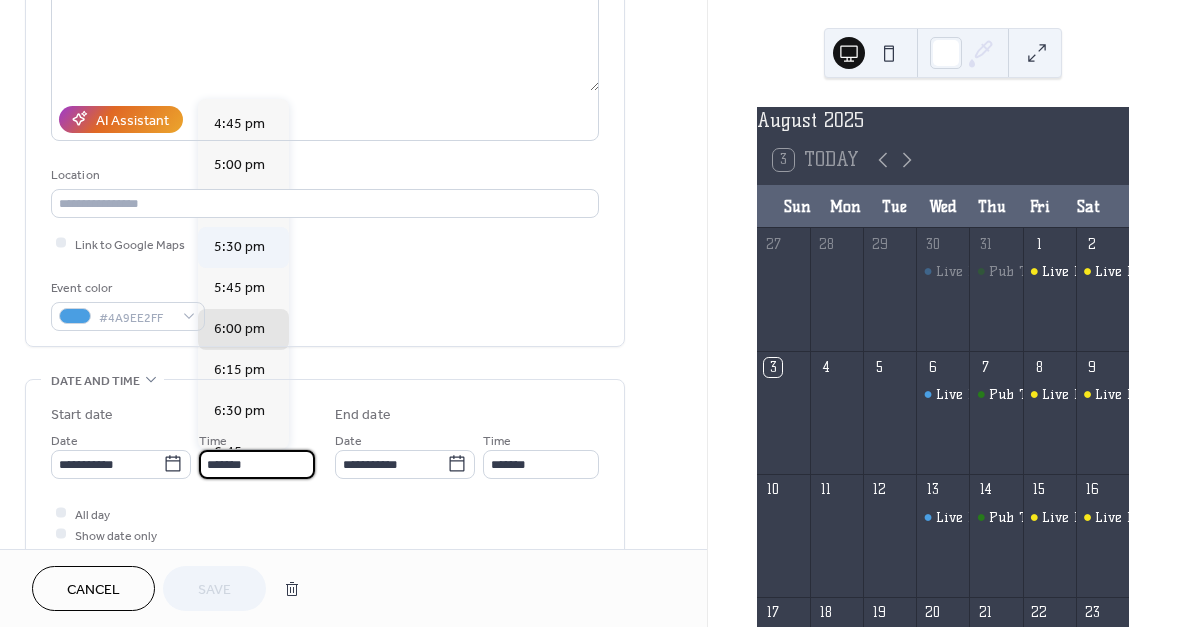 type on "*******" 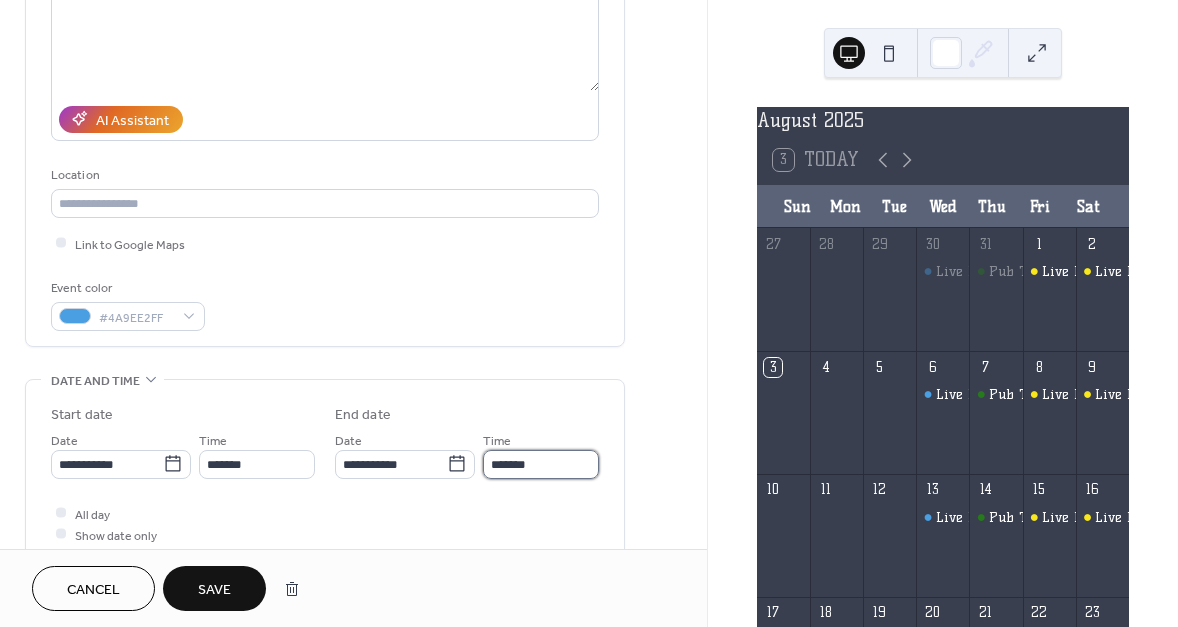 click on "*******" at bounding box center (541, 464) 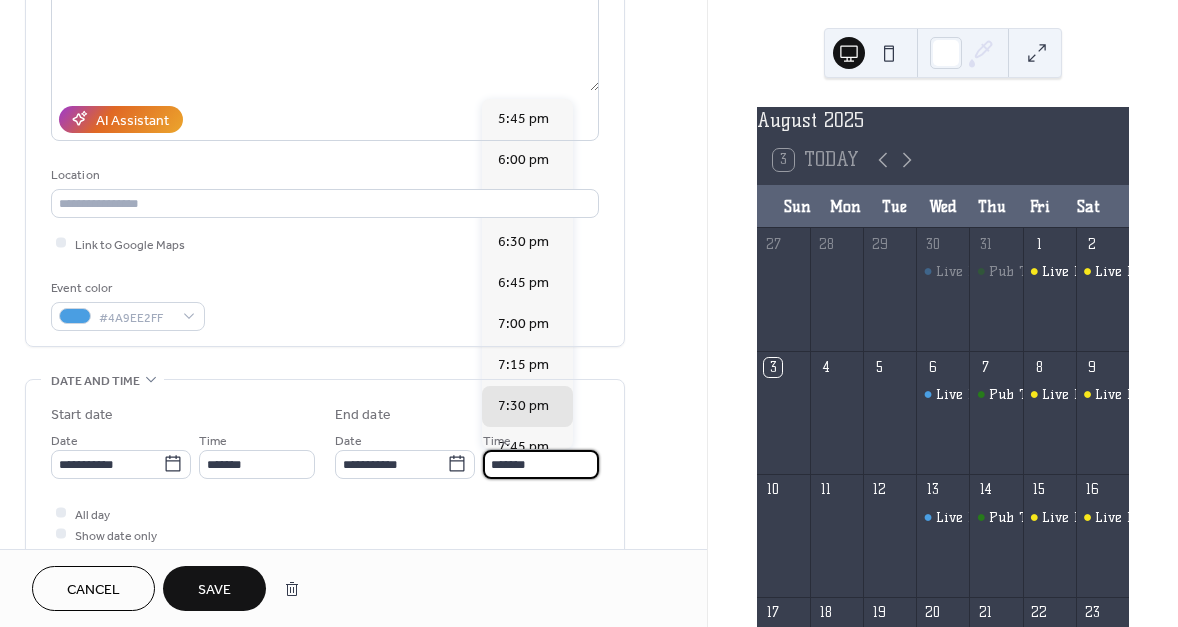 click on "All day Show date only Hide end time" at bounding box center (325, 534) 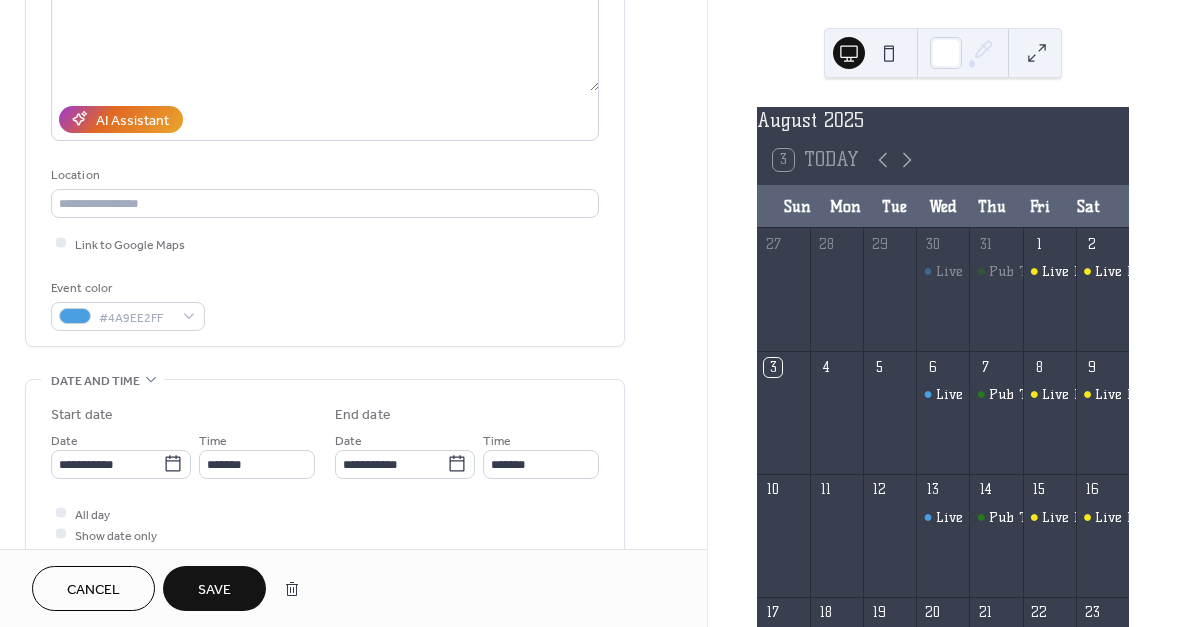 click on "Save" at bounding box center (214, 590) 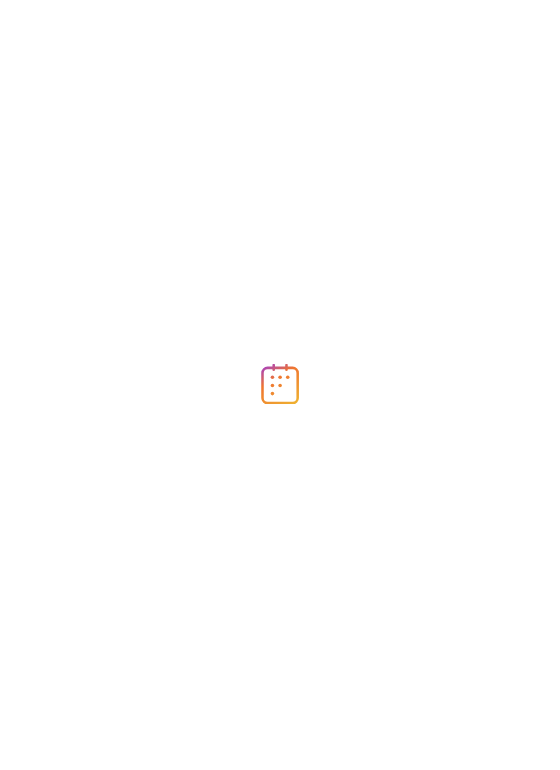 scroll, scrollTop: 0, scrollLeft: 0, axis: both 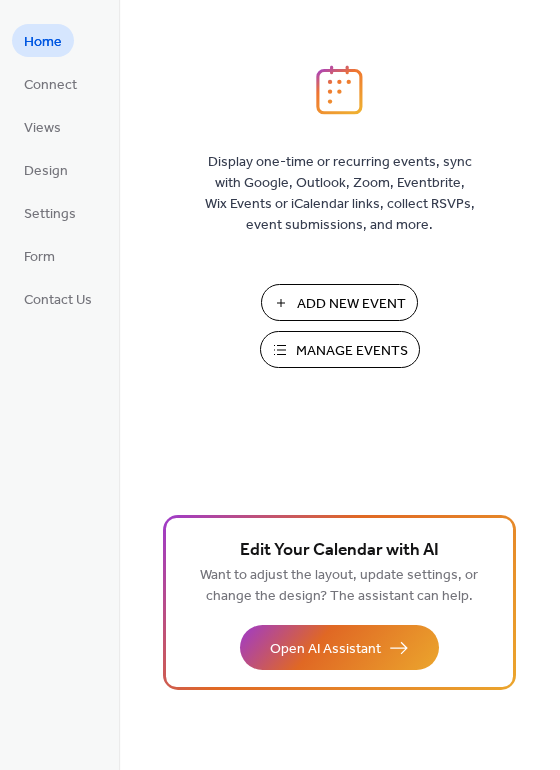 click on "Manage Events" at bounding box center (352, 351) 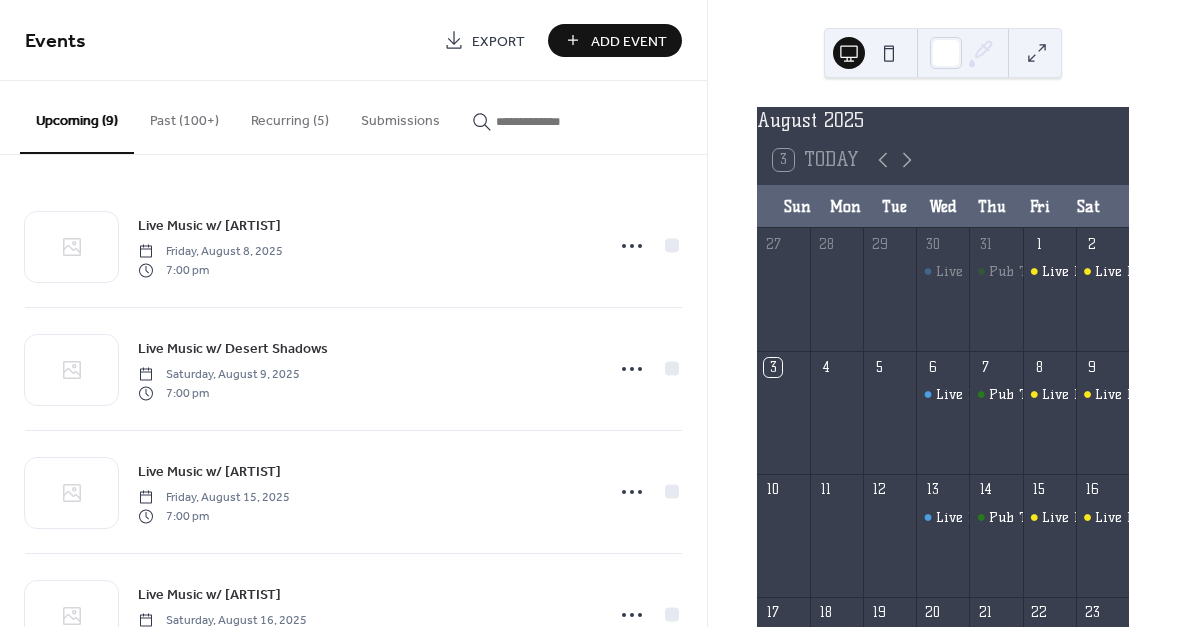 scroll, scrollTop: 0, scrollLeft: 0, axis: both 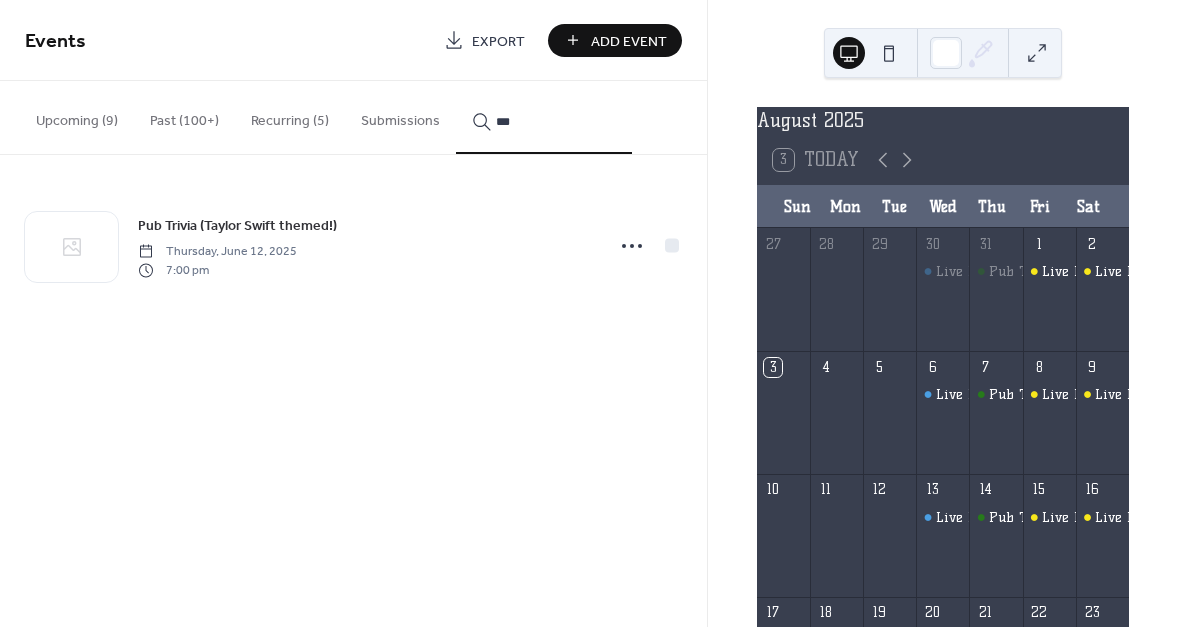 type on "***" 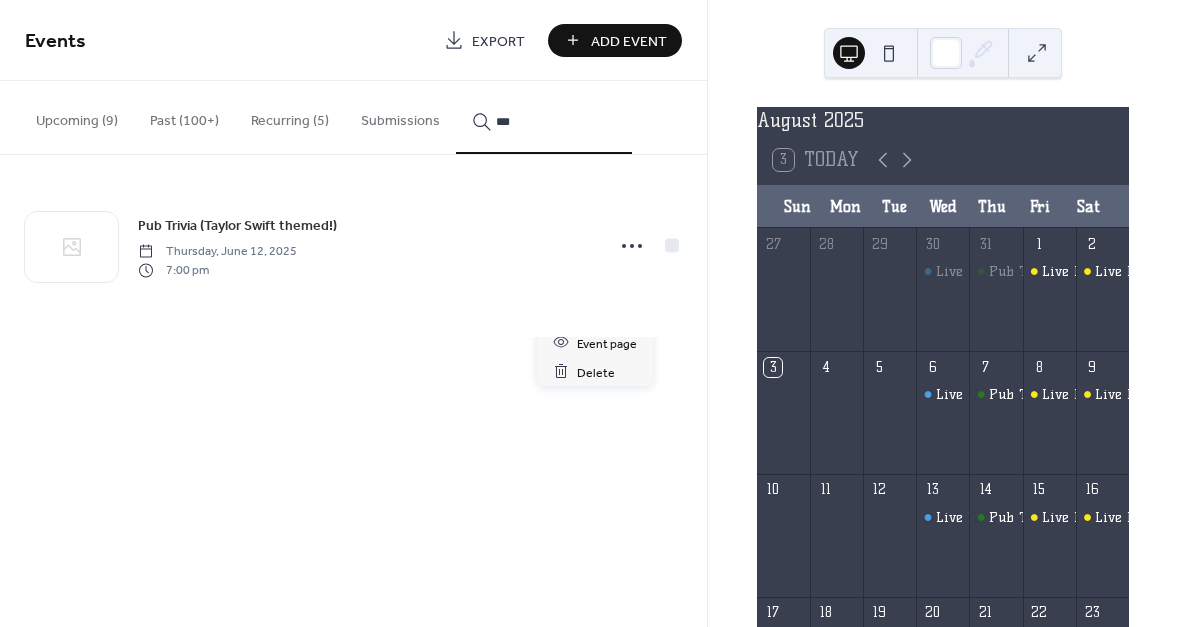 click on "Duplicate" at bounding box center [603, 314] 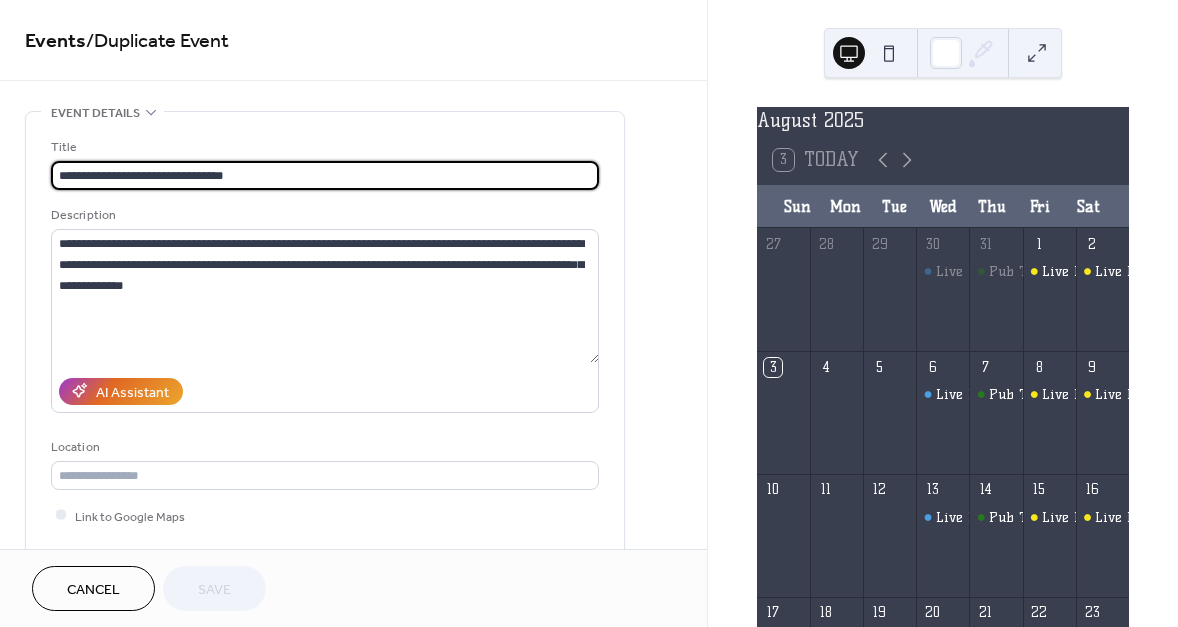 click on "**********" at bounding box center (325, 175) 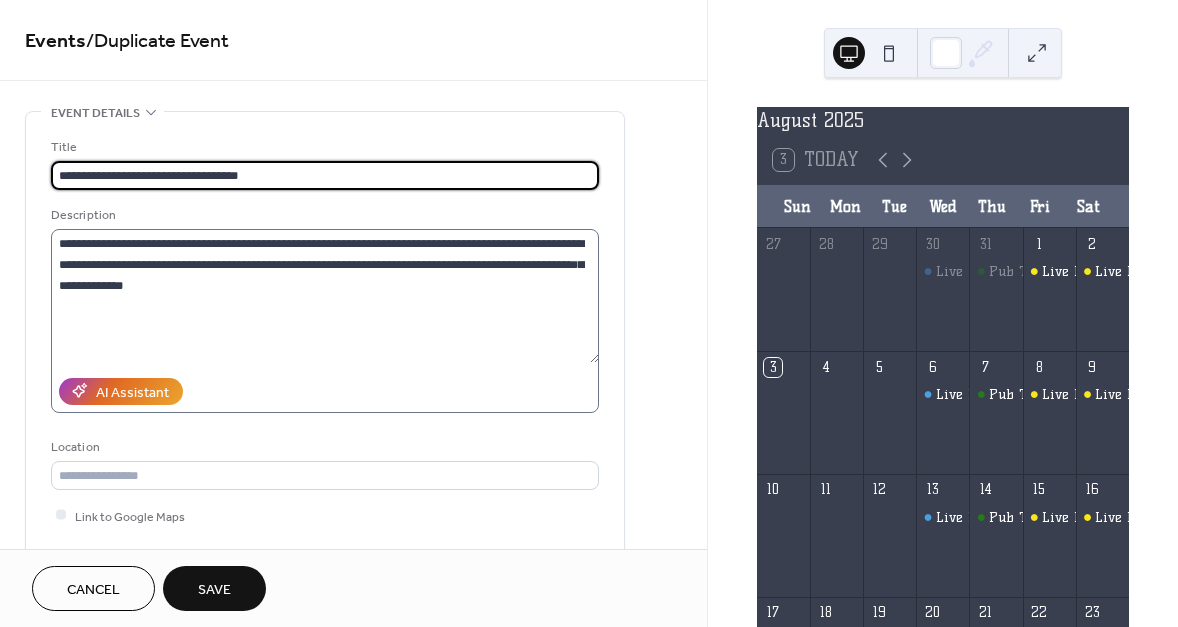 type on "**********" 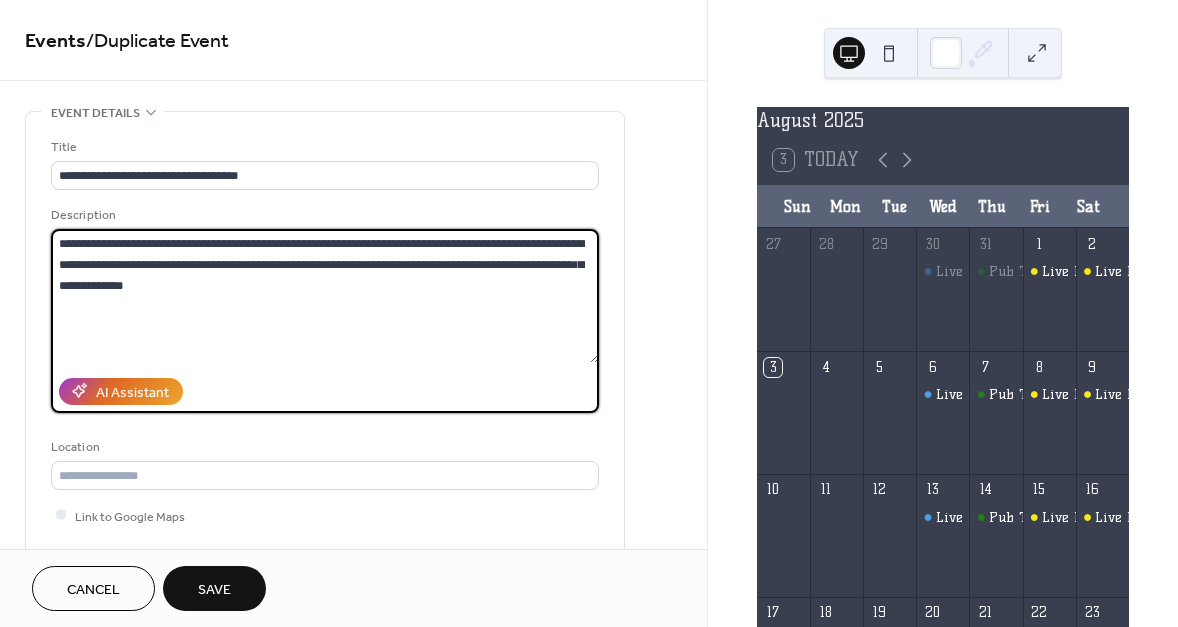 drag, startPoint x: 223, startPoint y: 246, endPoint x: 165, endPoint y: 249, distance: 58.077534 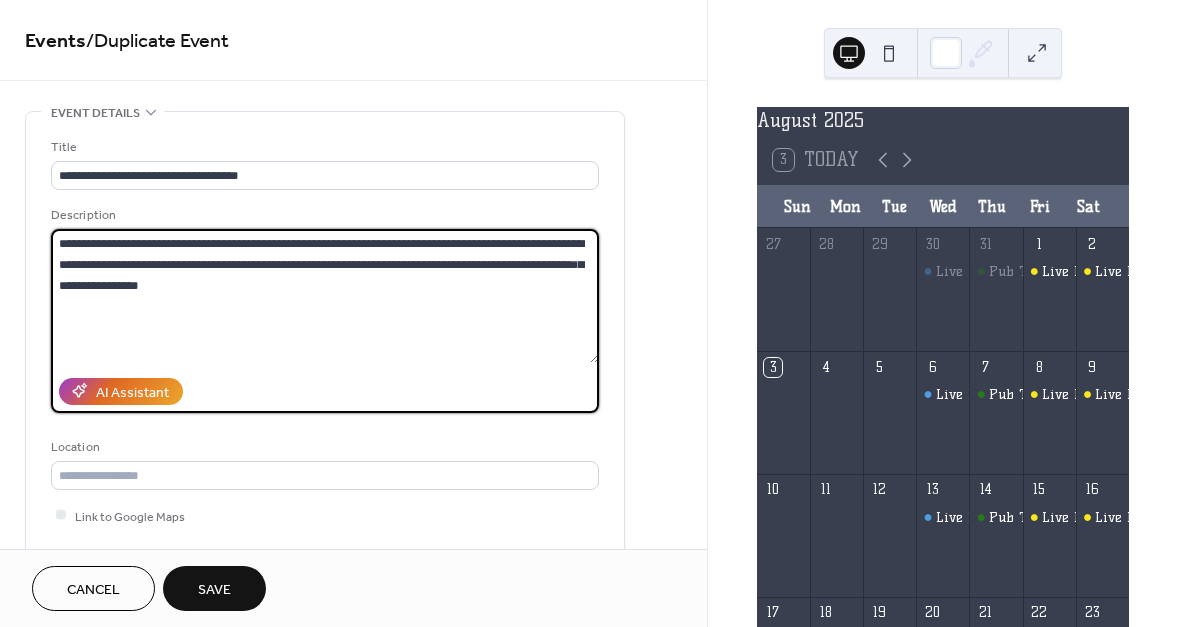 click on "**********" at bounding box center (325, 296) 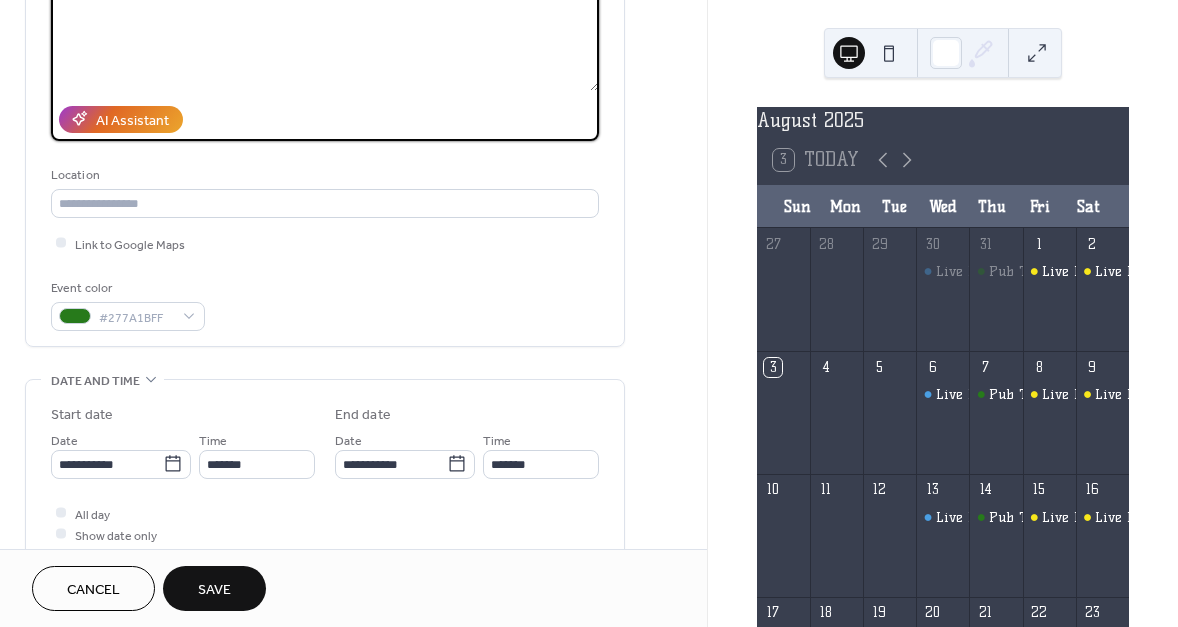 scroll, scrollTop: 363, scrollLeft: 0, axis: vertical 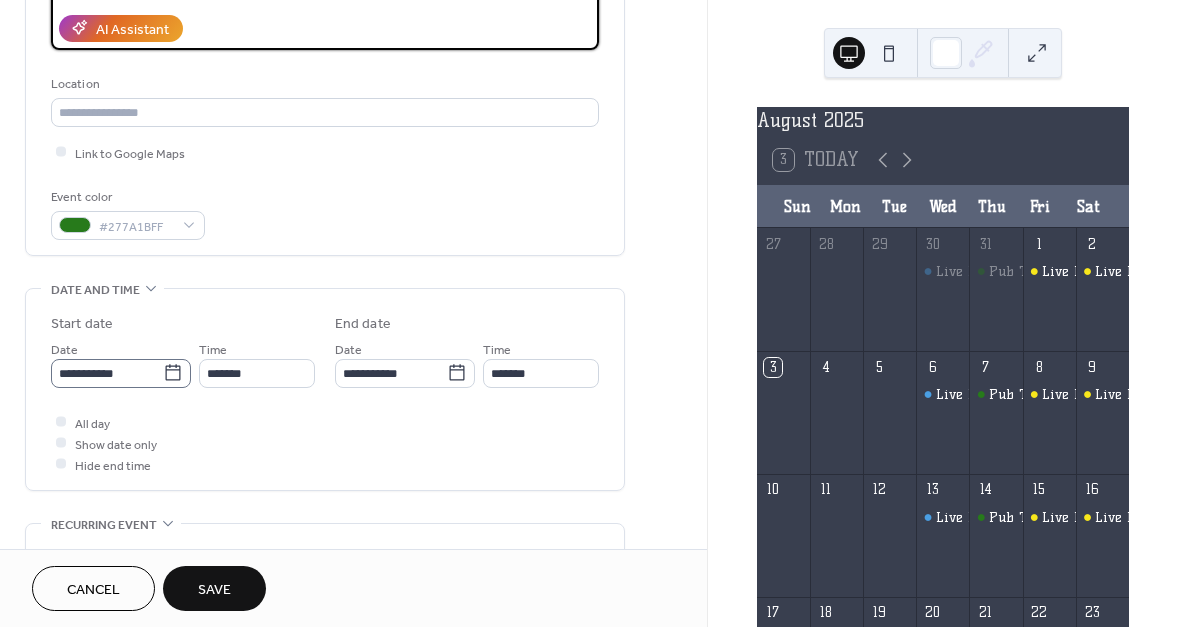 type on "**********" 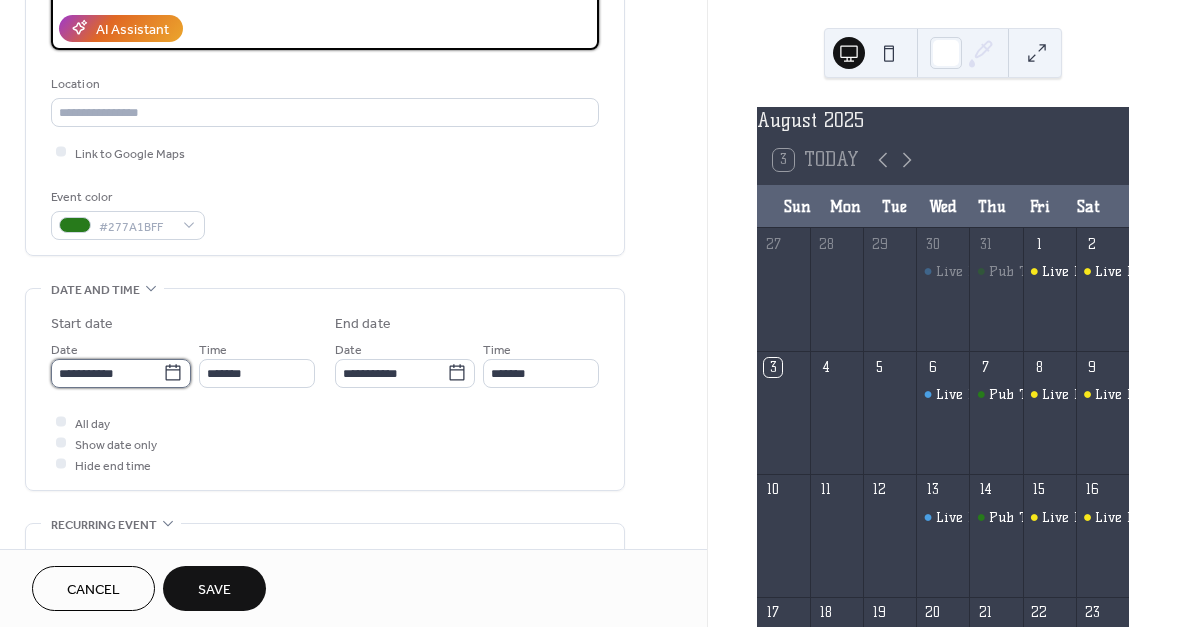 click on "**********" at bounding box center (107, 373) 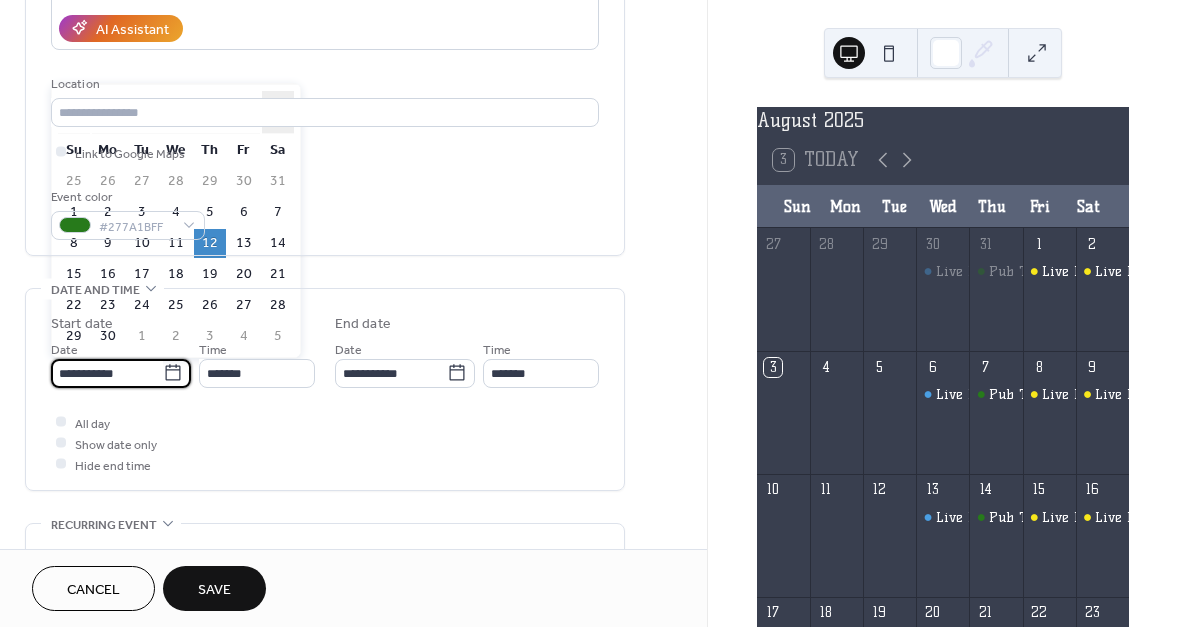 click on "›" at bounding box center [278, 112] 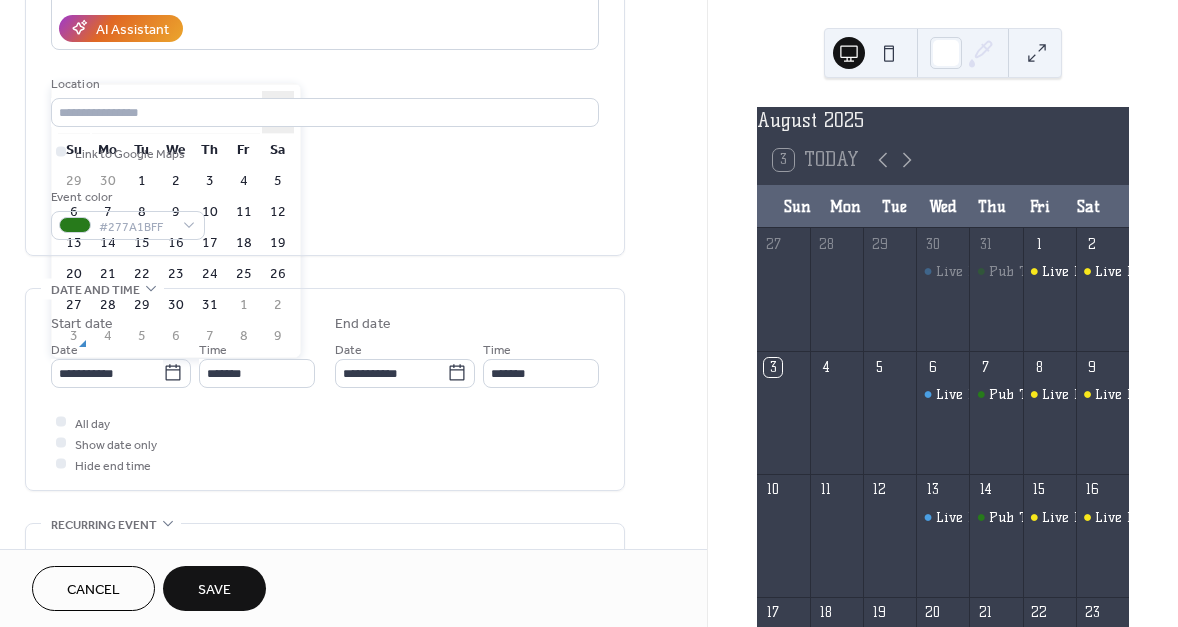 click on "›" at bounding box center (278, 112) 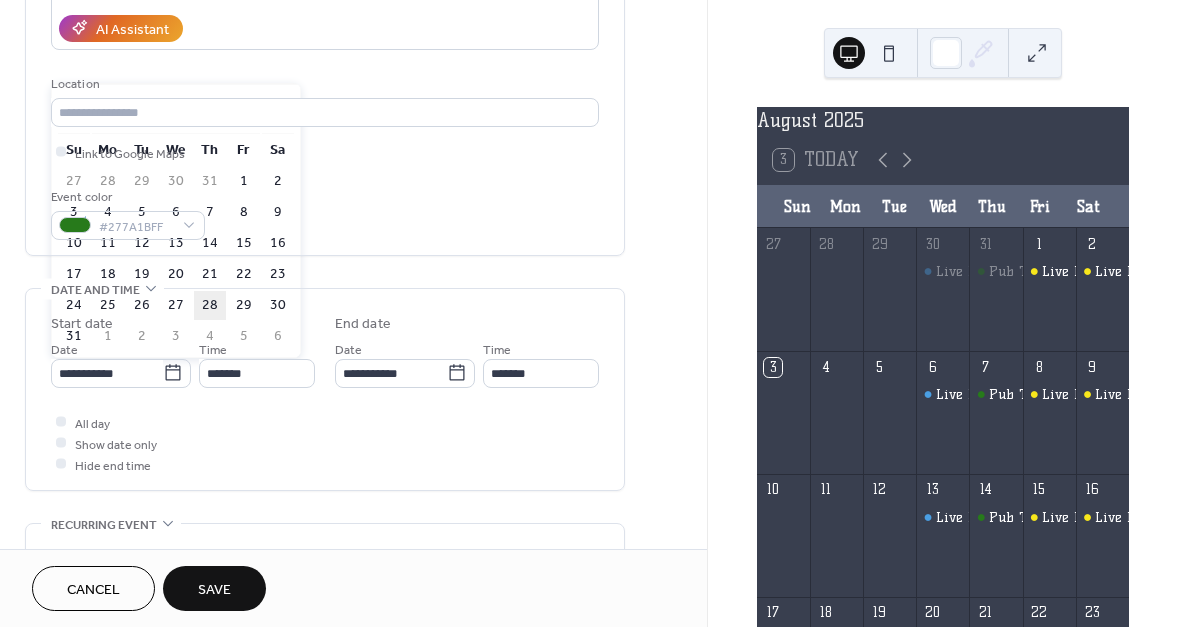 click on "28" at bounding box center [210, 305] 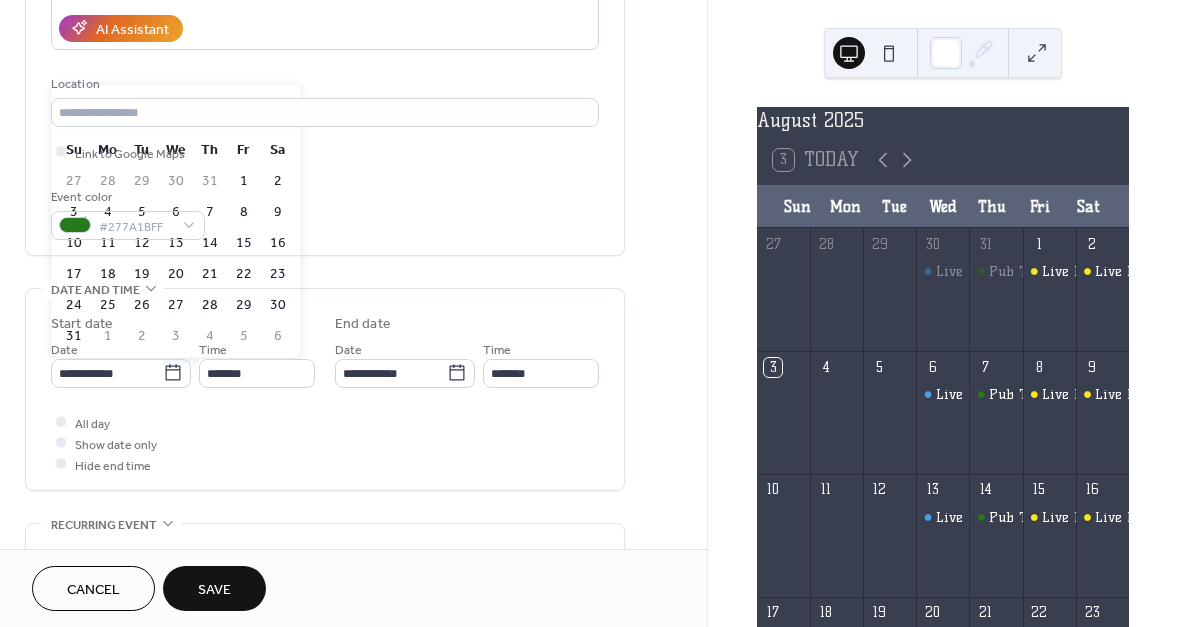 type on "**********" 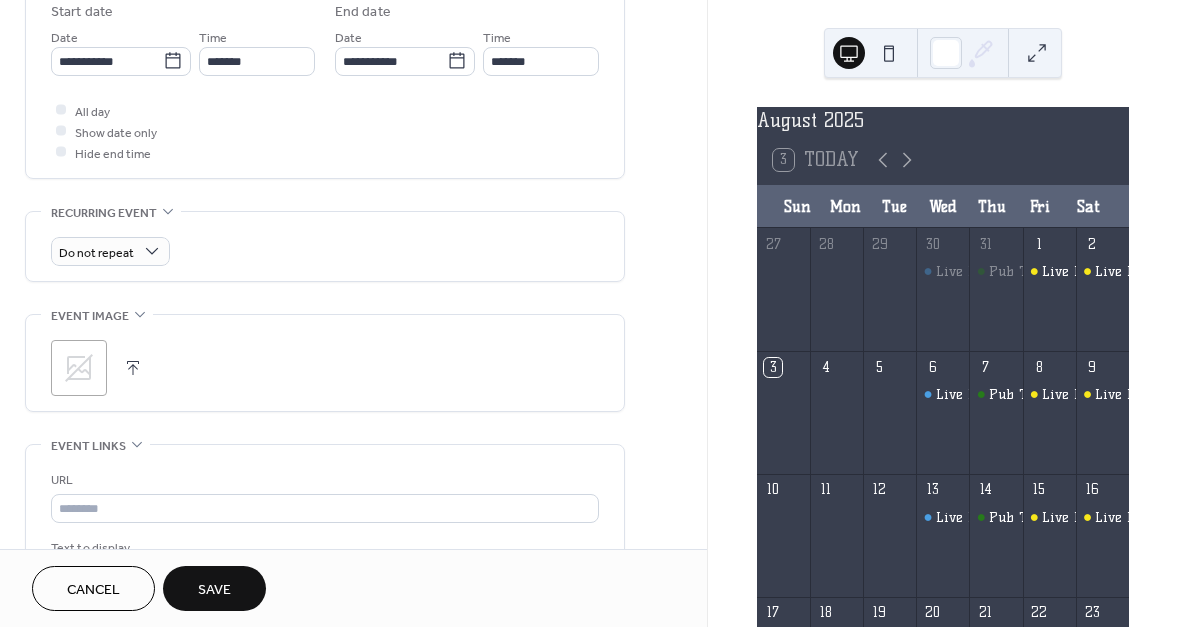 scroll, scrollTop: 727, scrollLeft: 0, axis: vertical 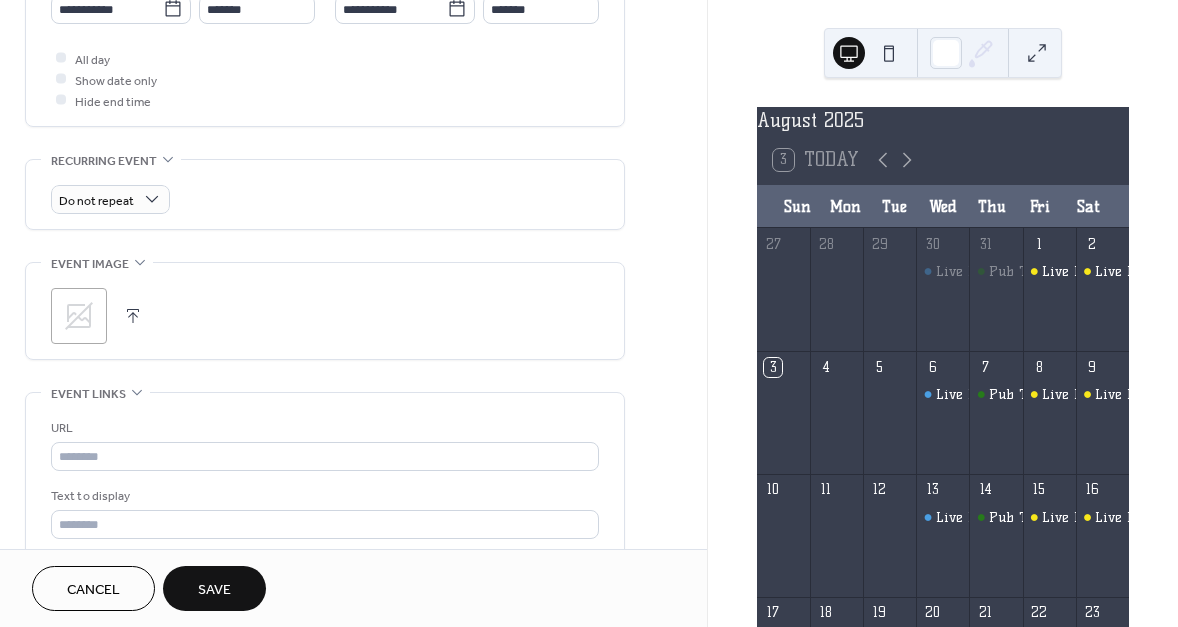 click on "Save" at bounding box center (214, 590) 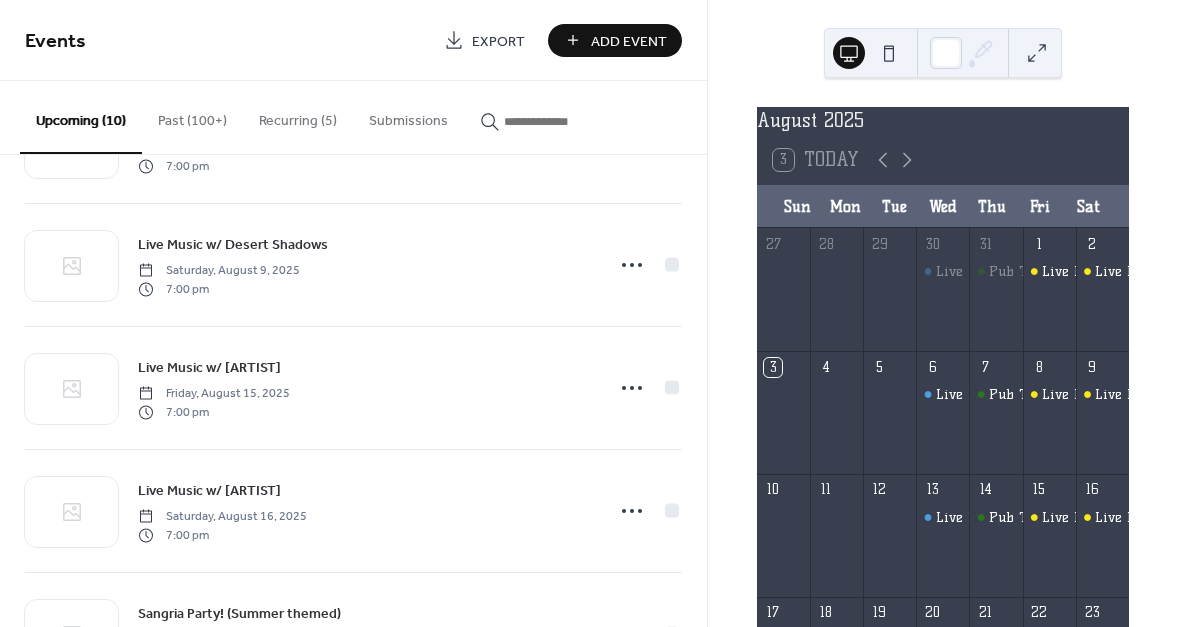 scroll, scrollTop: 90, scrollLeft: 0, axis: vertical 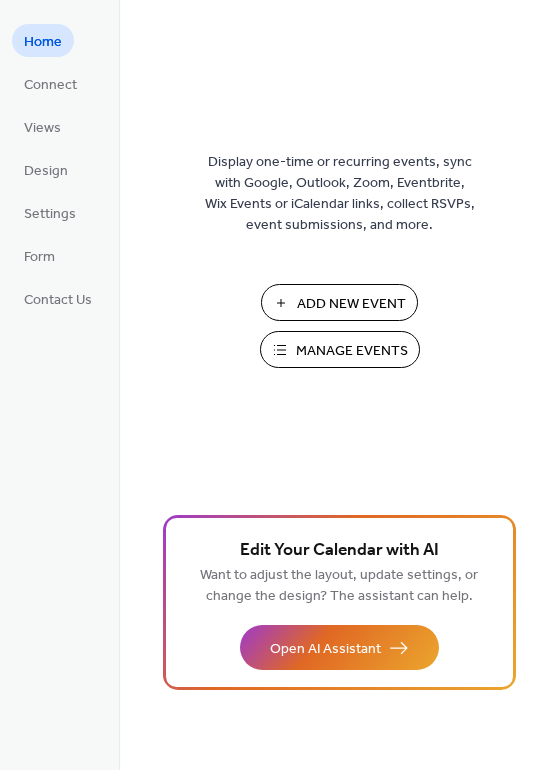click on "Manage Events" at bounding box center [352, 351] 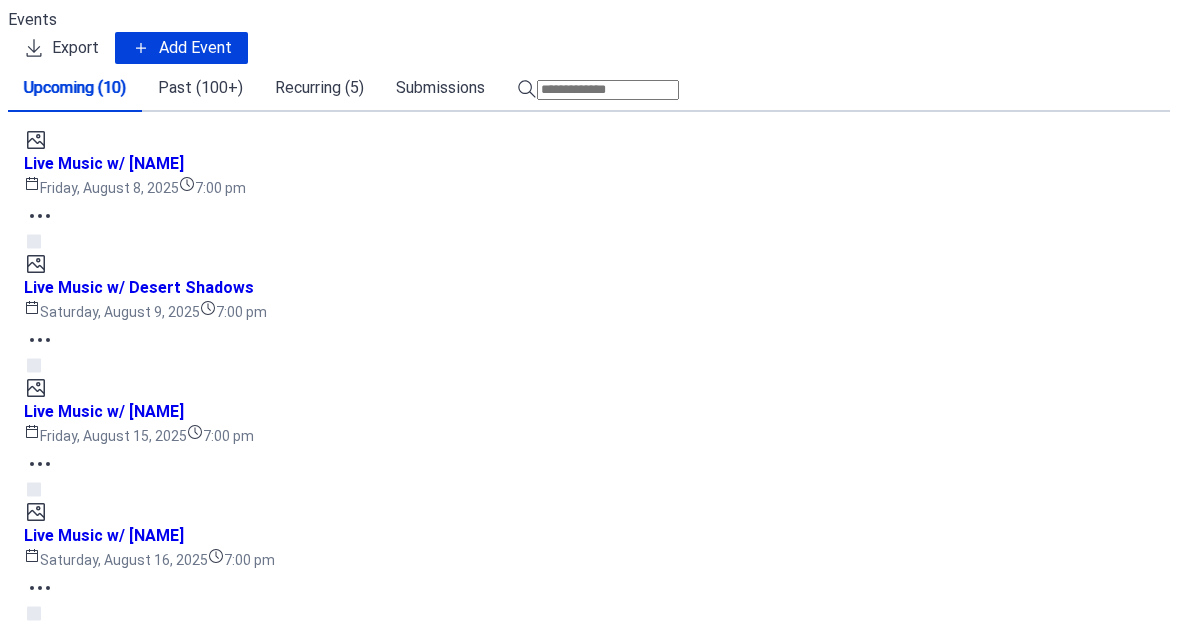 scroll, scrollTop: 0, scrollLeft: 0, axis: both 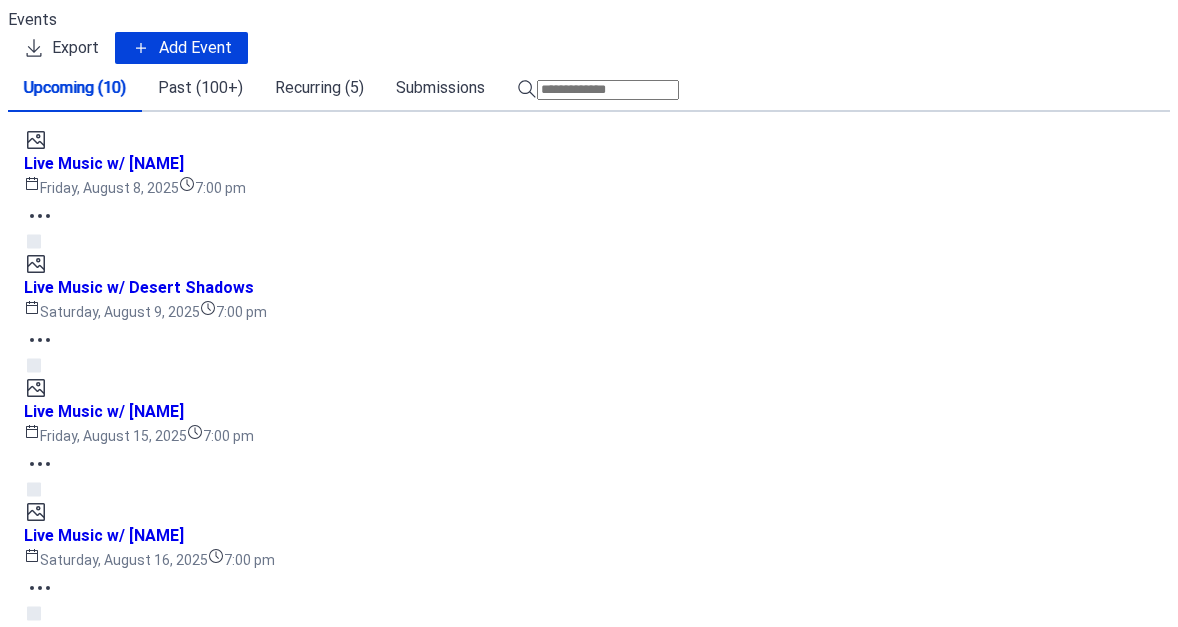 click on "Recurring (5)" at bounding box center [319, 88] 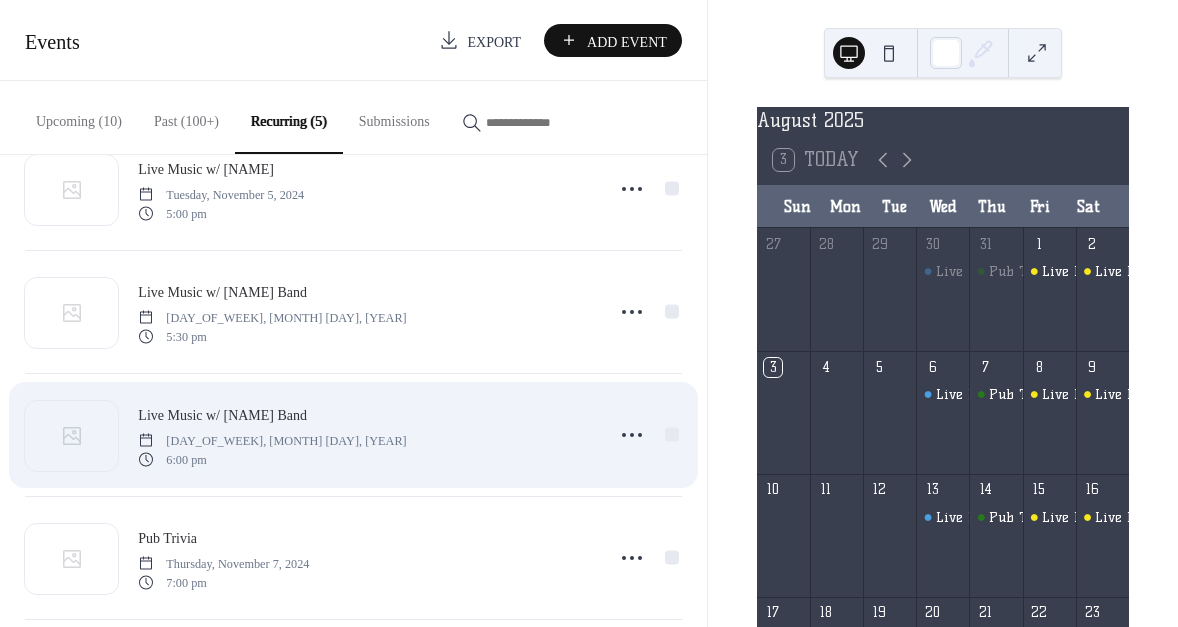 scroll, scrollTop: 200, scrollLeft: 0, axis: vertical 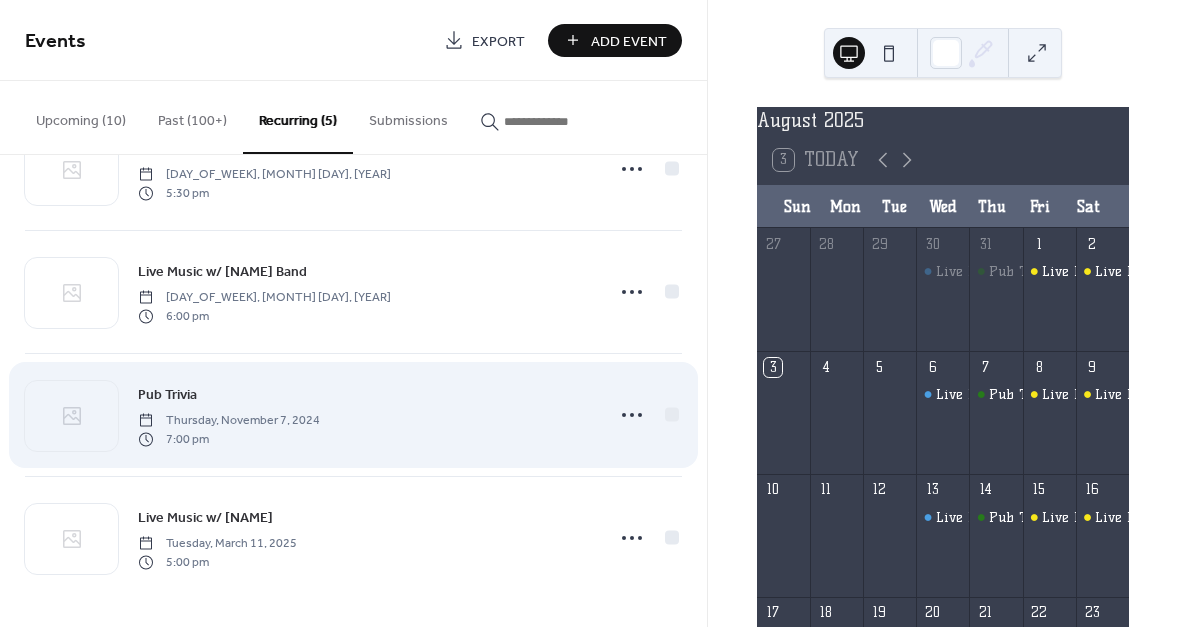 click on "Pub Trivia [DAY_OF_WEEK], [MONTH] [DAY], [YEAR] [TIME]" at bounding box center (364, 415) 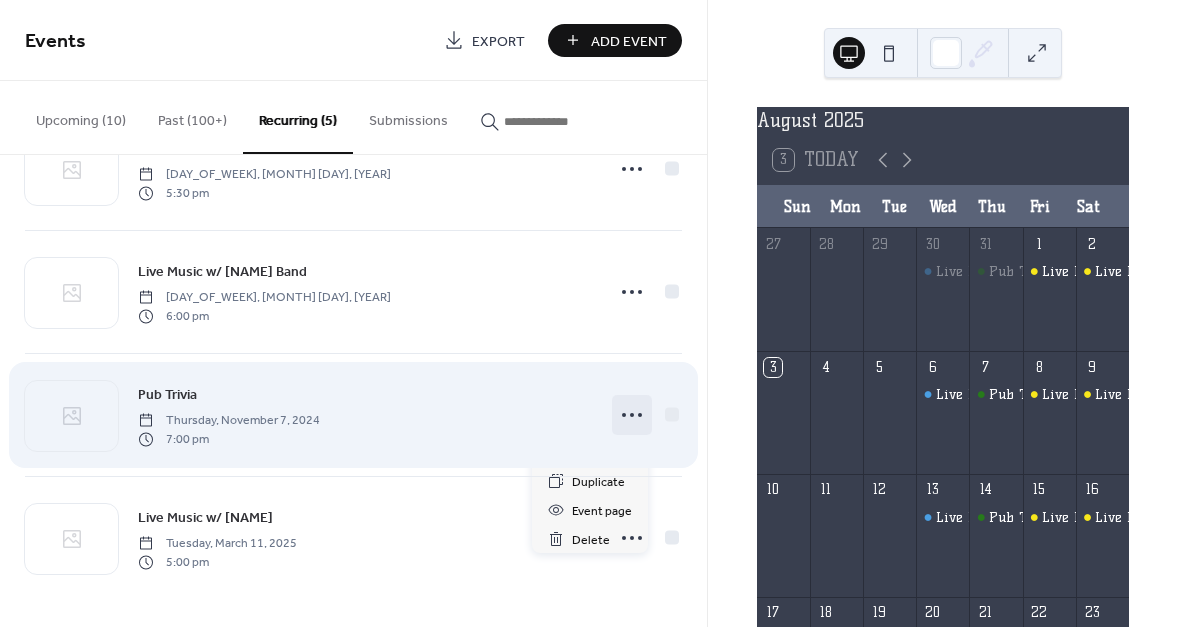 click 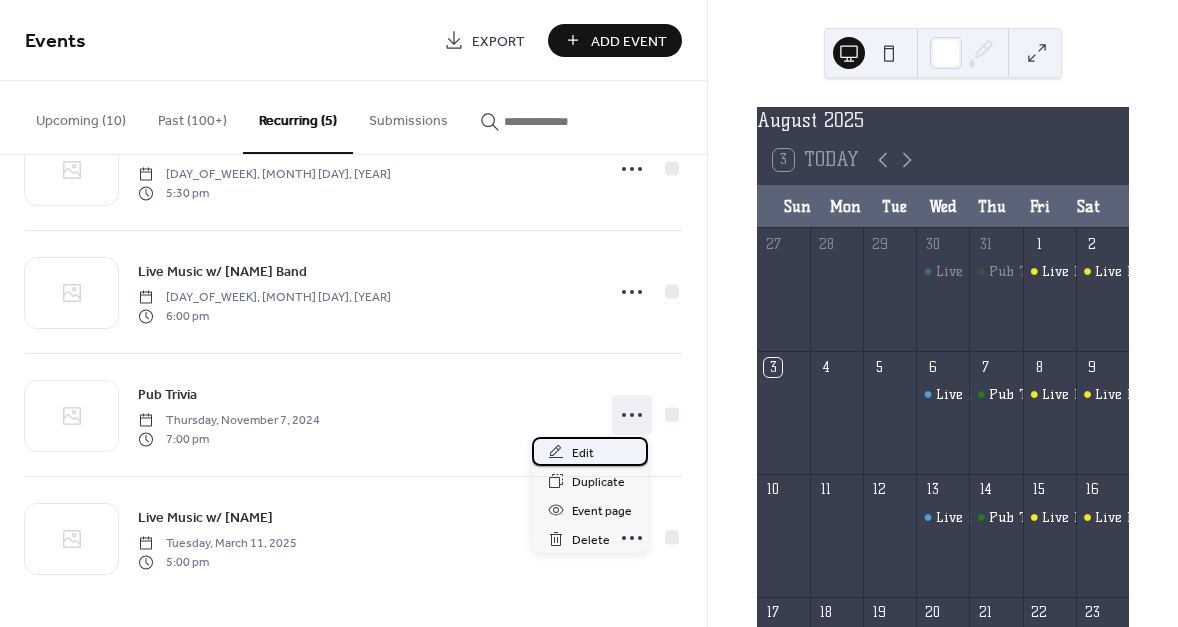 click on "Edit" at bounding box center [590, 451] 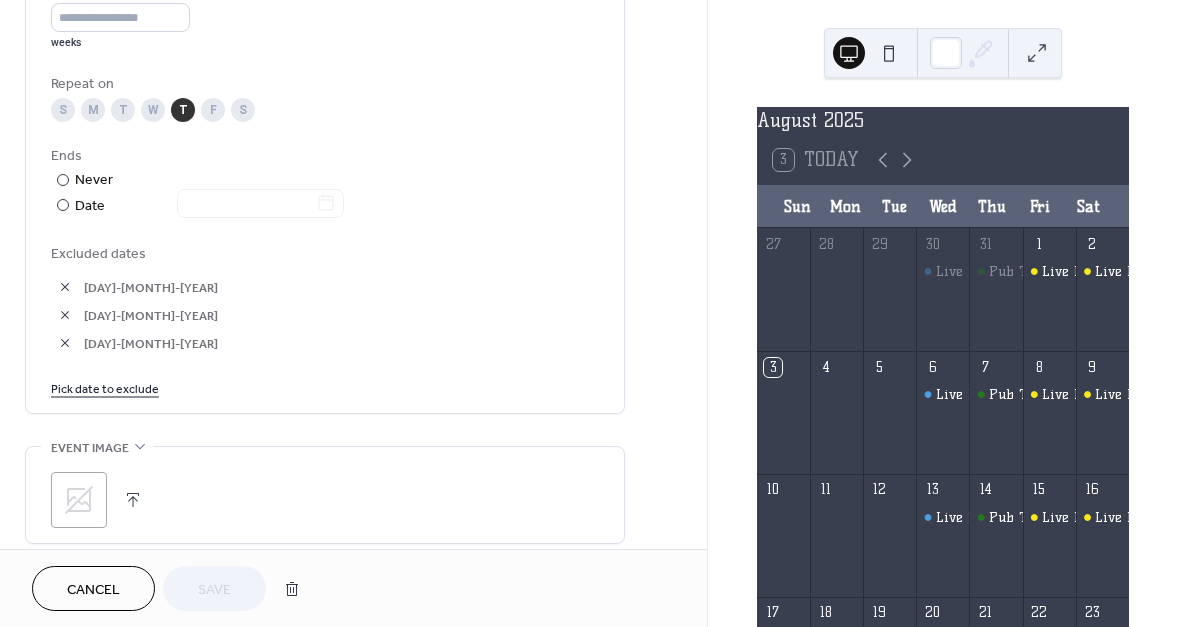 scroll, scrollTop: 1000, scrollLeft: 0, axis: vertical 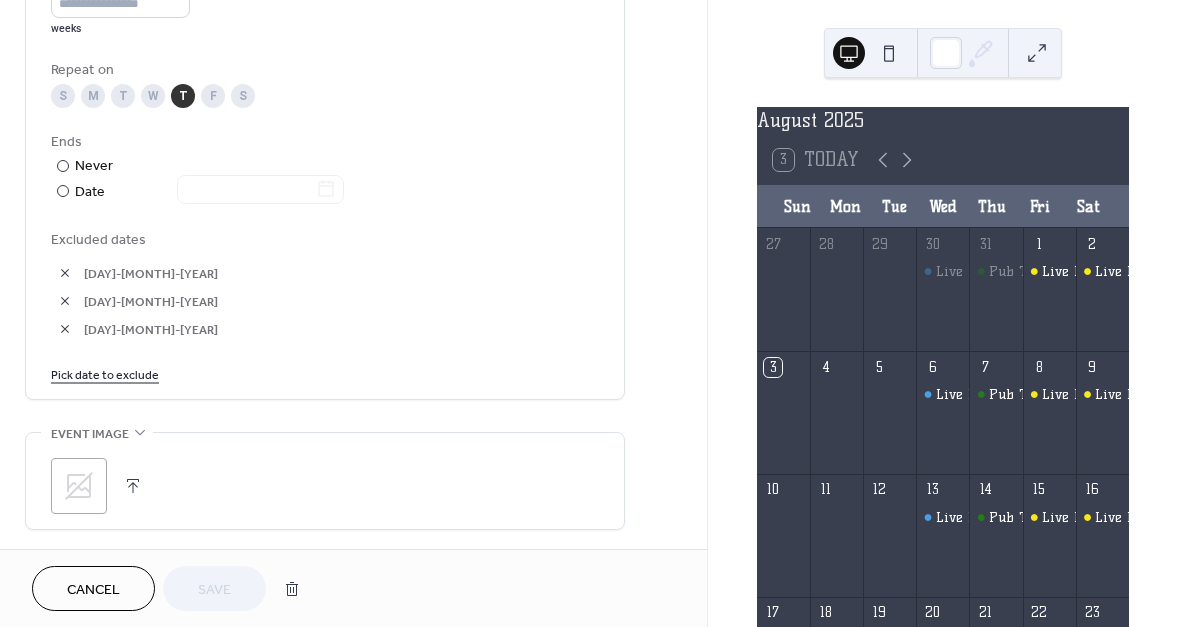 click on "Pick date to exclude" at bounding box center (105, 373) 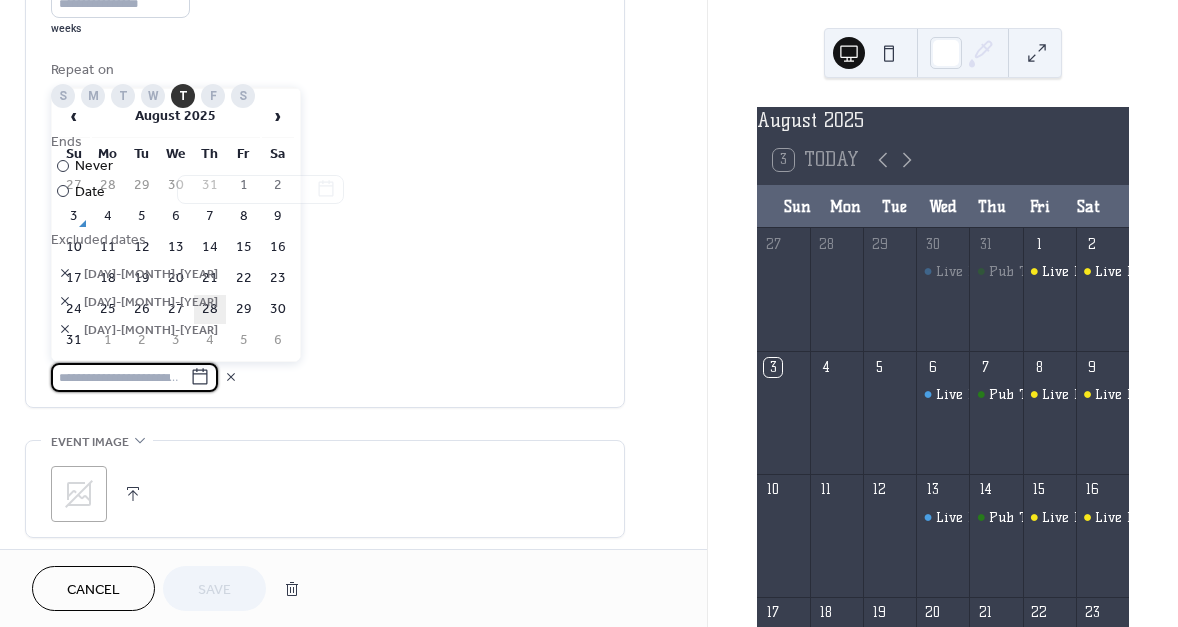 click on "28" at bounding box center (210, 309) 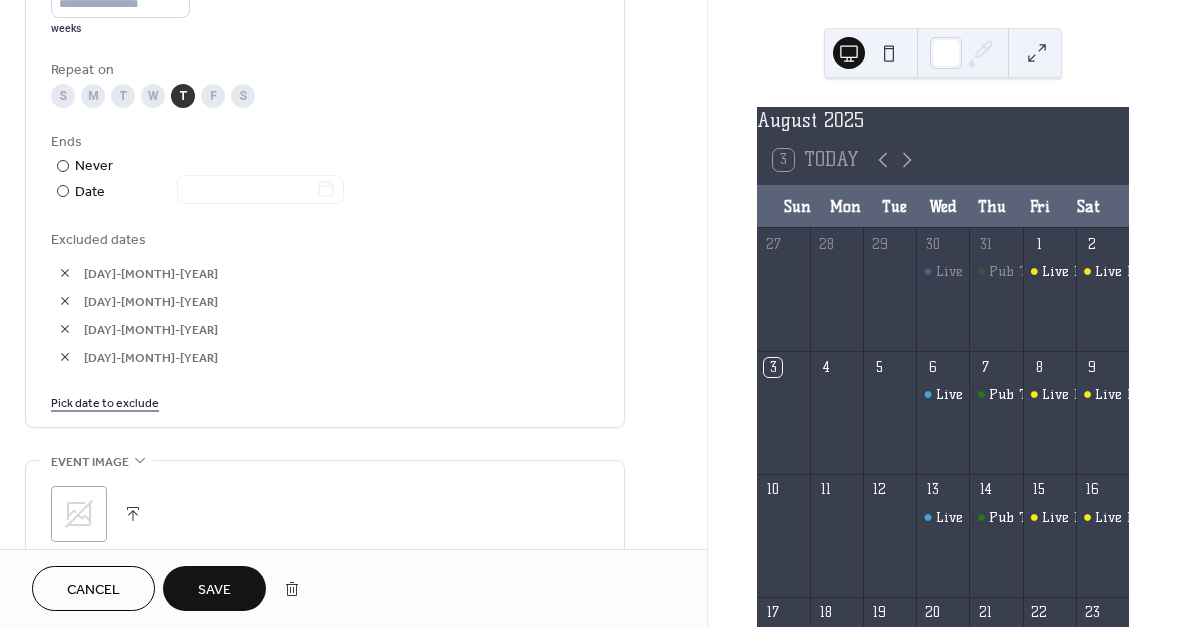 click on "Save" at bounding box center (214, 590) 